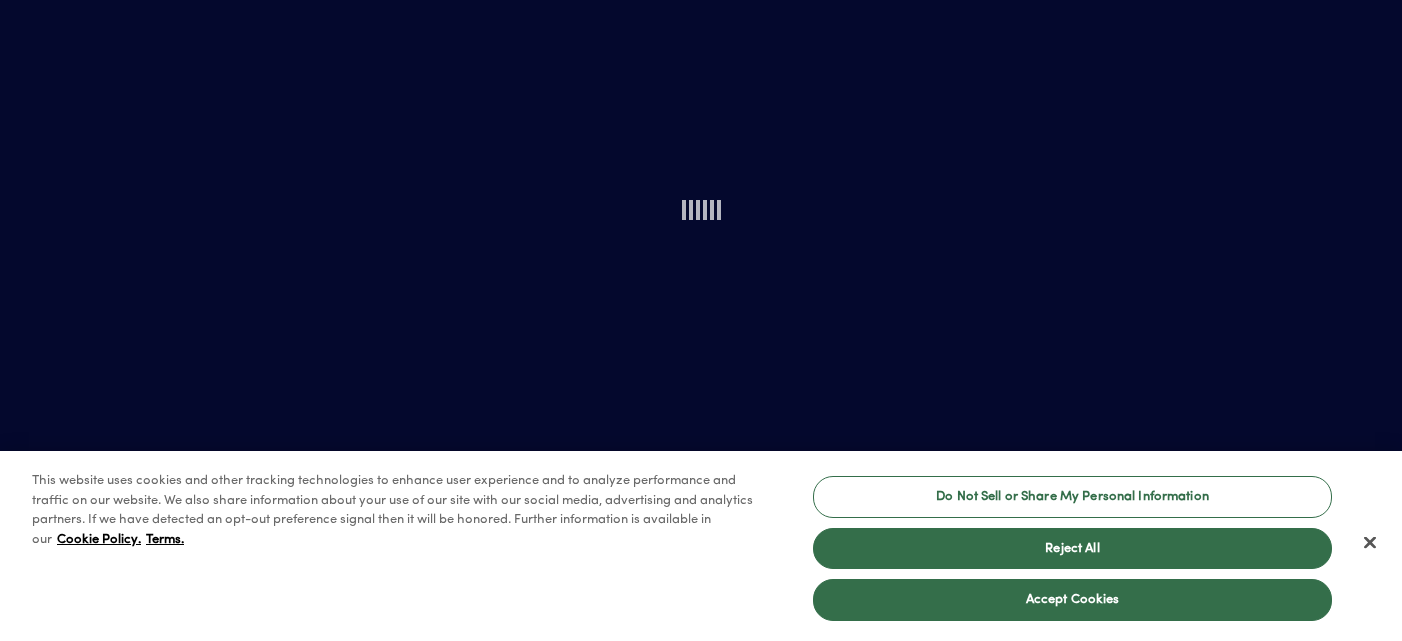 scroll, scrollTop: 0, scrollLeft: 0, axis: both 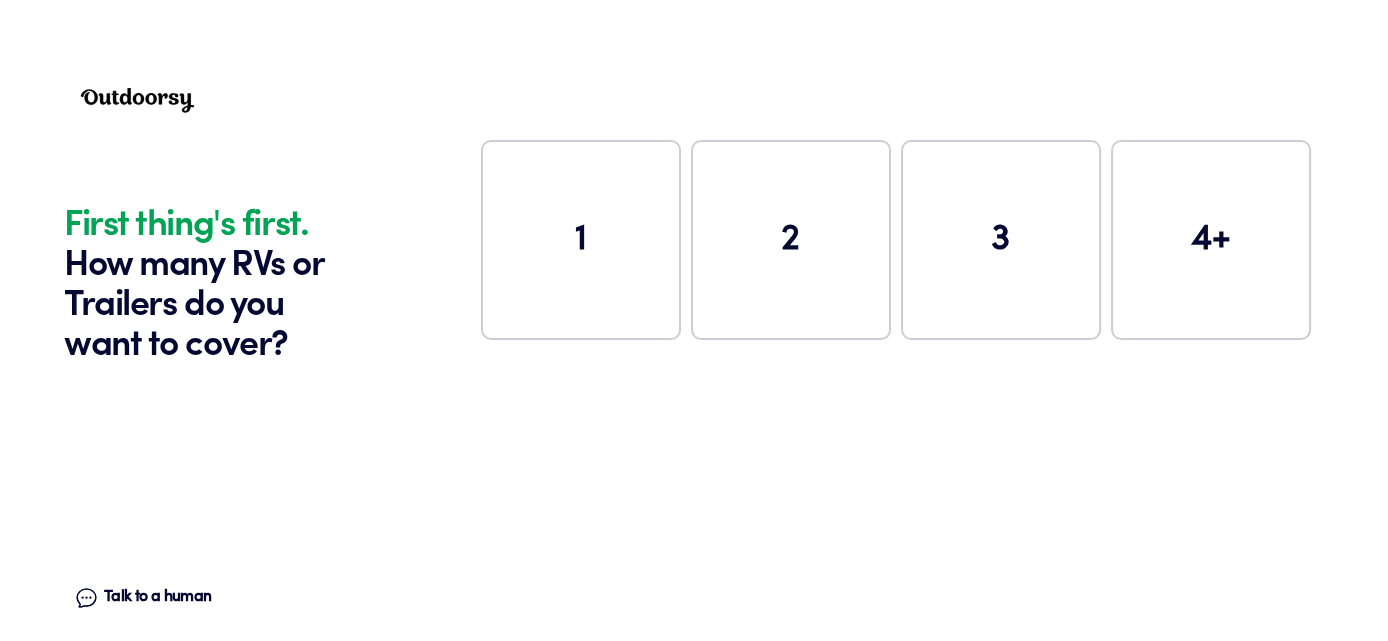 click on "1" at bounding box center [581, 240] 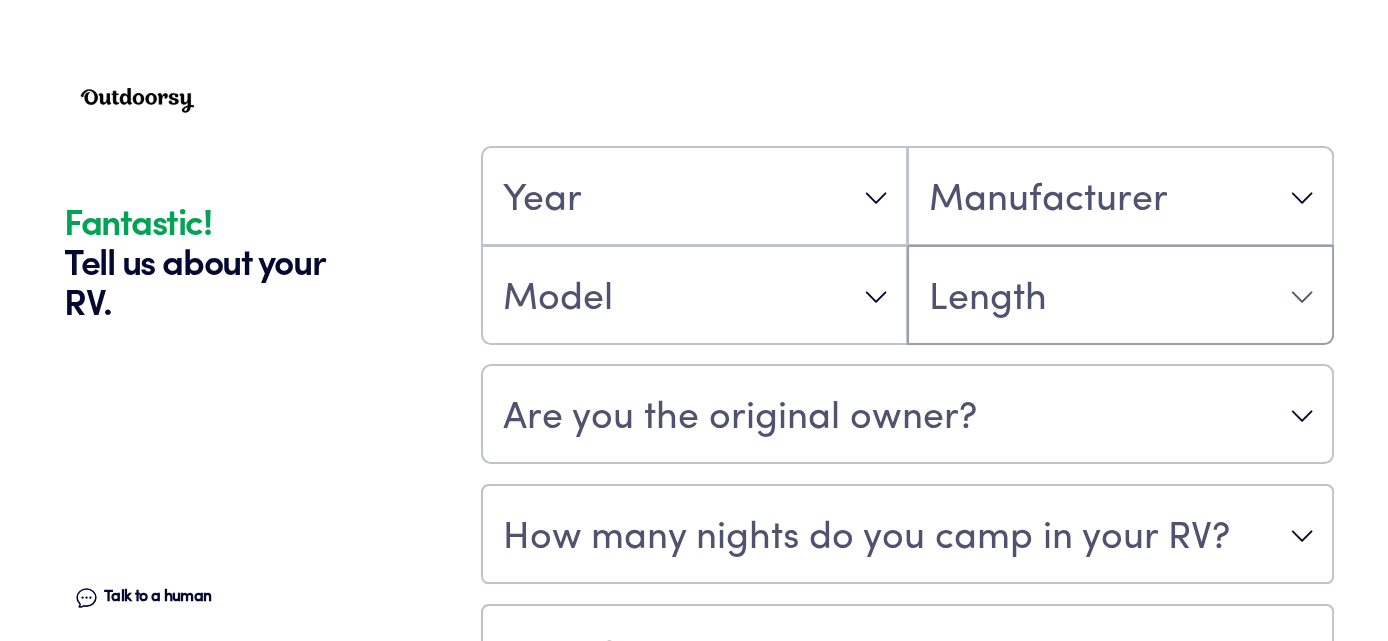 scroll, scrollTop: 389, scrollLeft: 0, axis: vertical 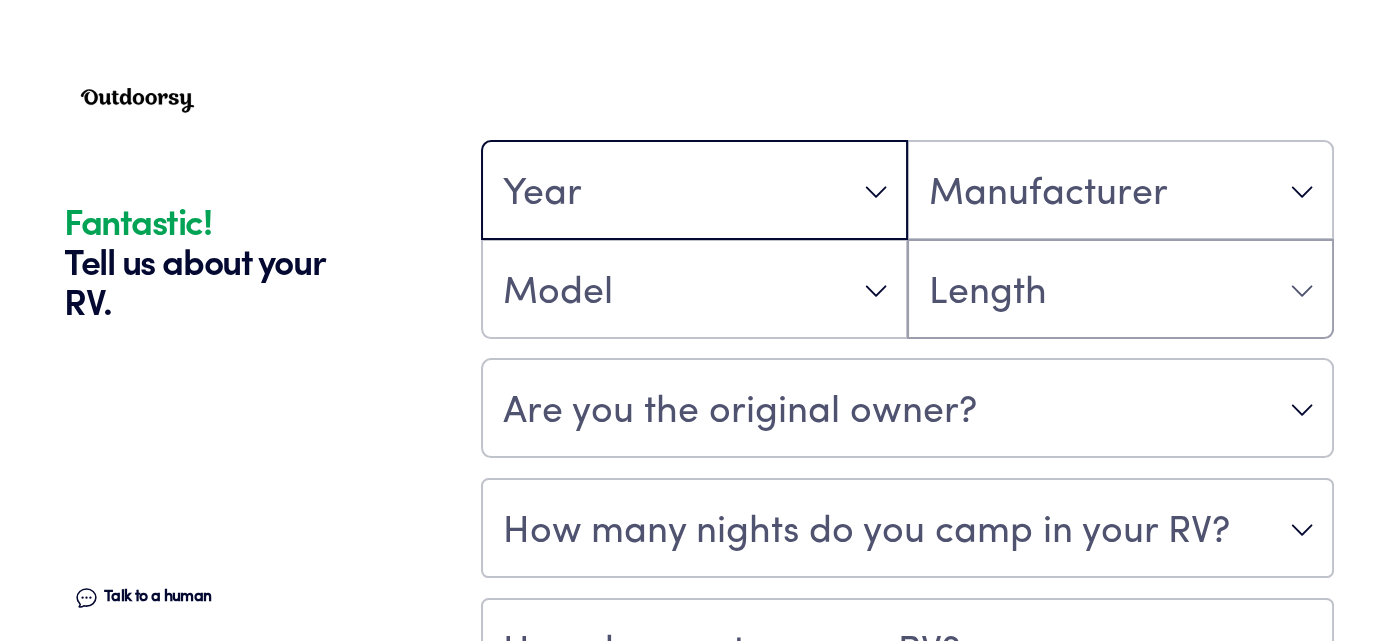 click on "Year" at bounding box center (694, 192) 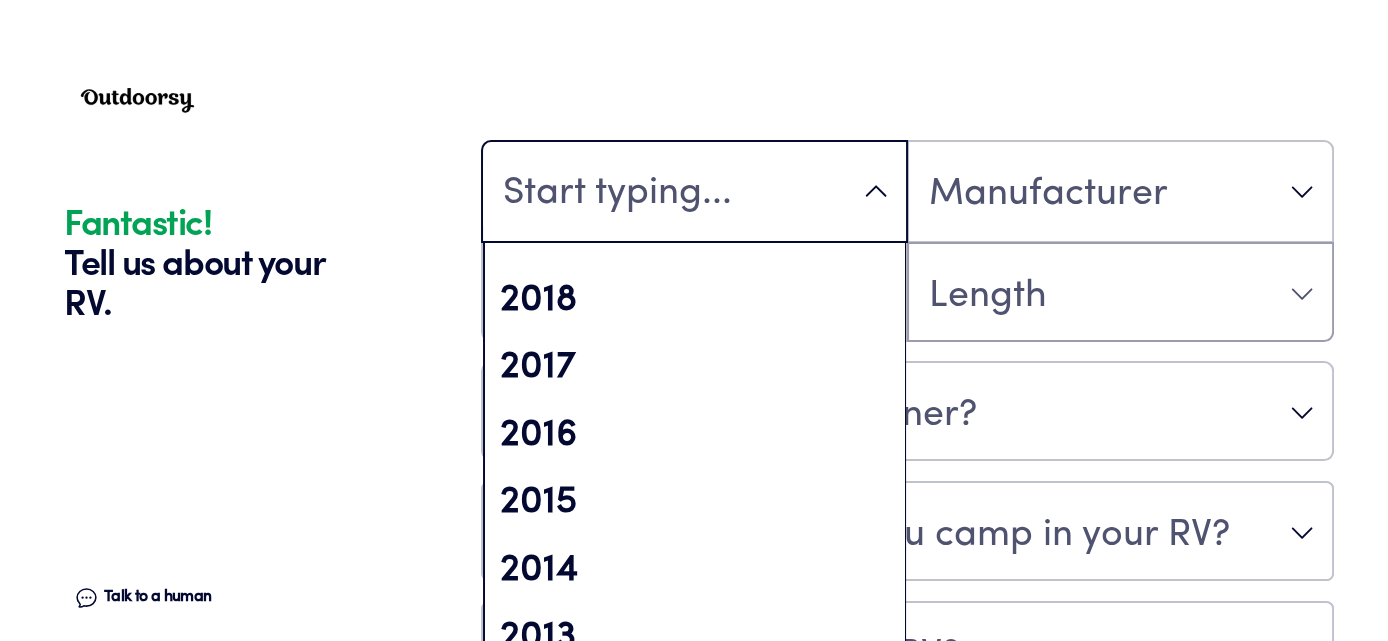 scroll, scrollTop: 613, scrollLeft: 0, axis: vertical 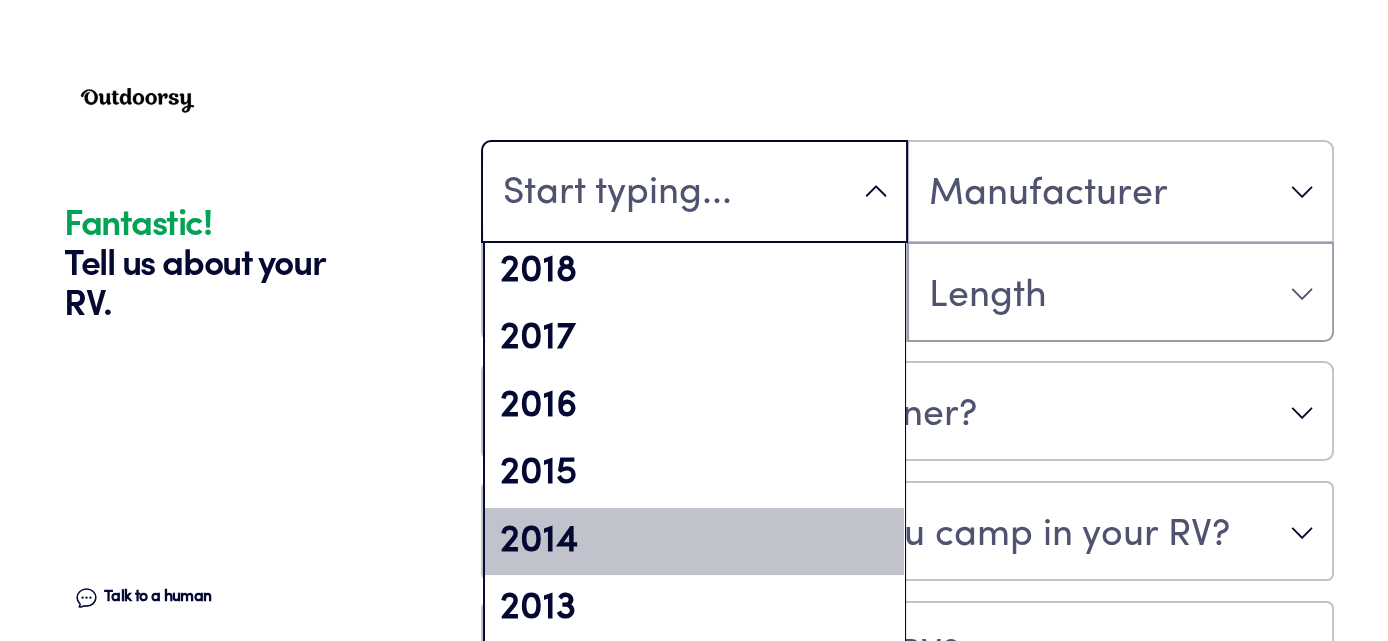 click on "2014" at bounding box center (694, 542) 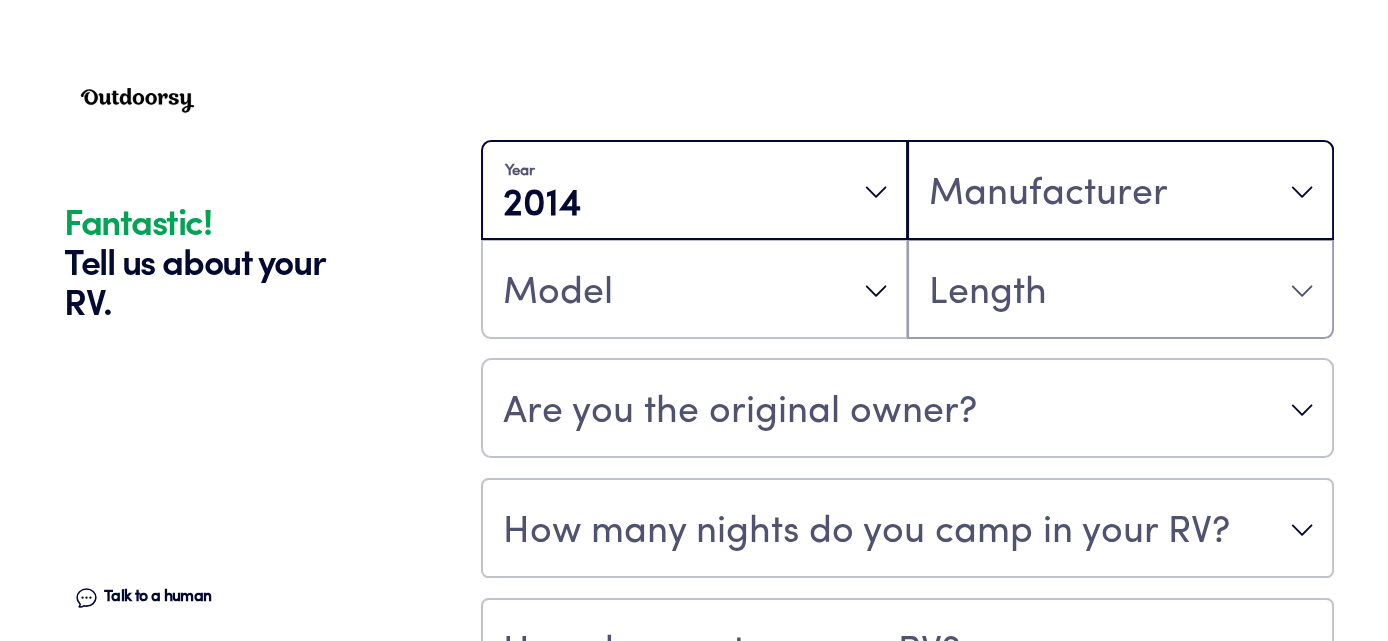 click on "Manufacturer" at bounding box center (1120, 192) 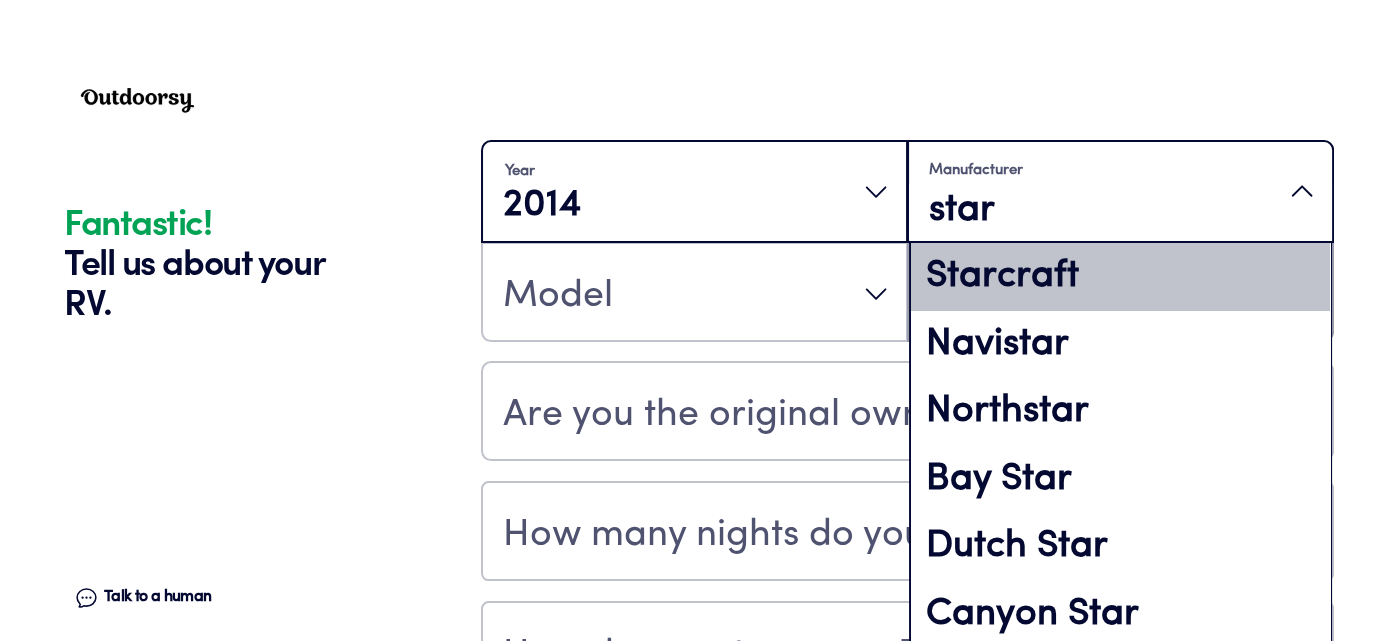 type on "star" 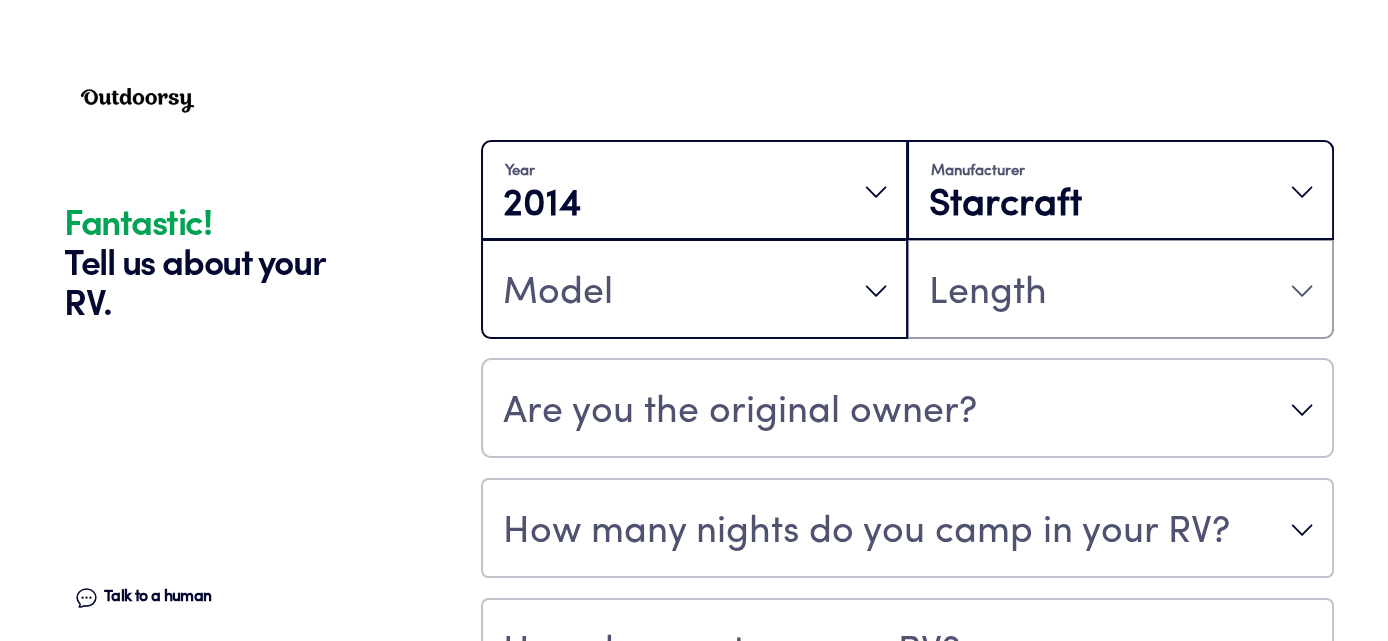 click on "Model" at bounding box center [694, 291] 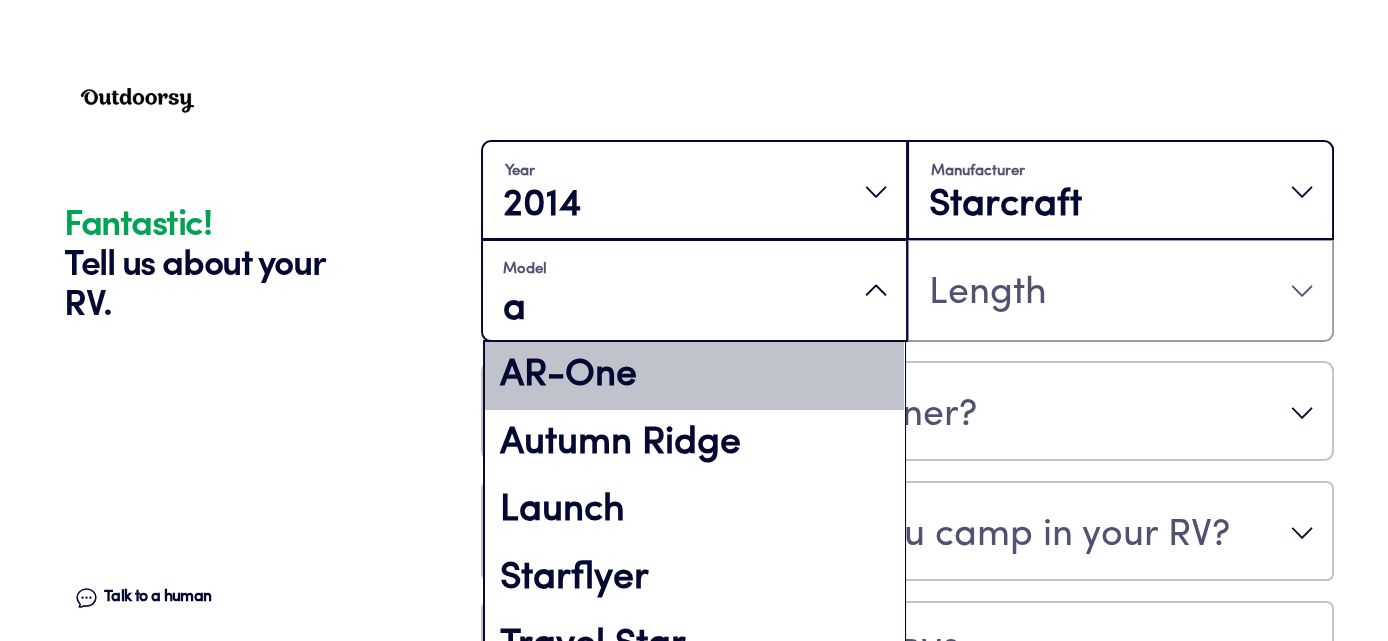 type on "a" 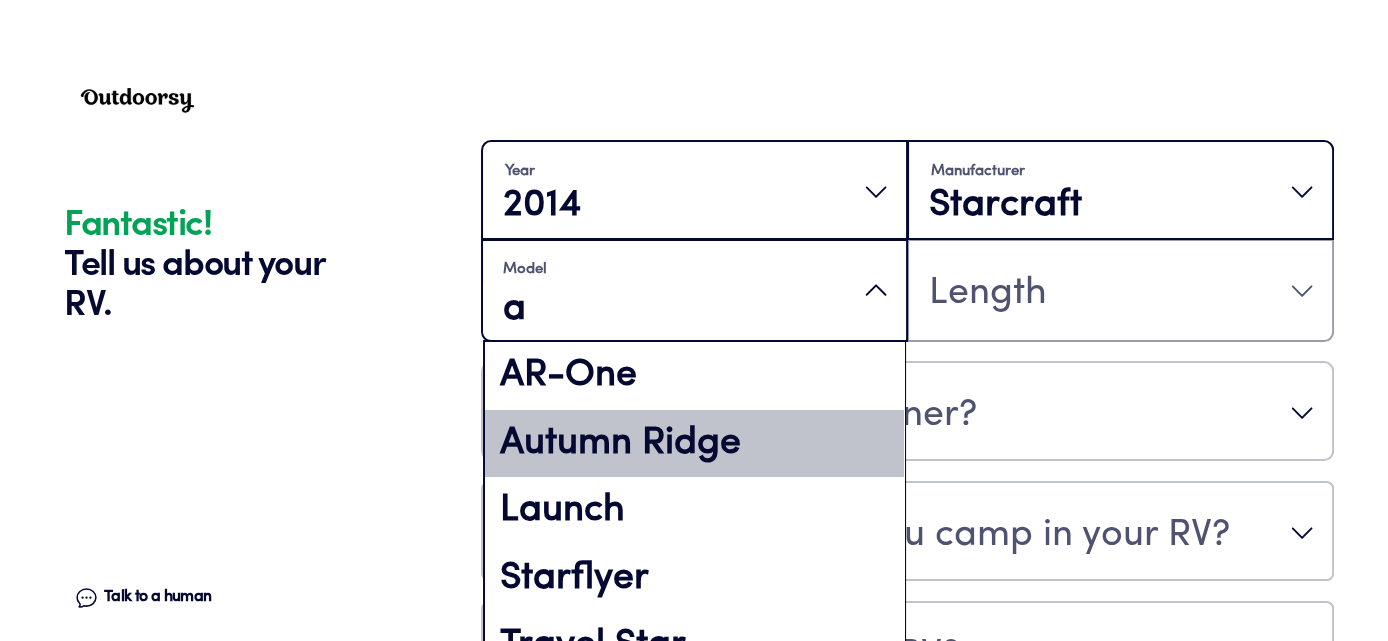 click on "Autumn Ridge" at bounding box center (694, 444) 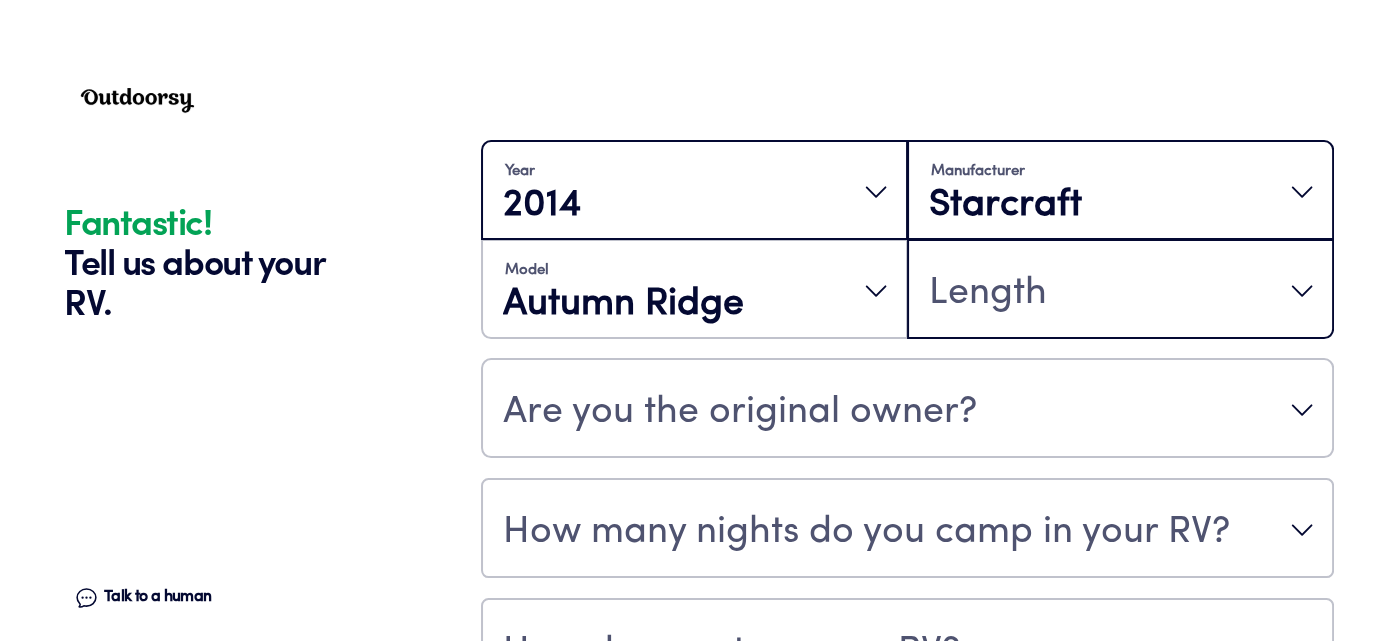 click on "Length" at bounding box center (1120, 291) 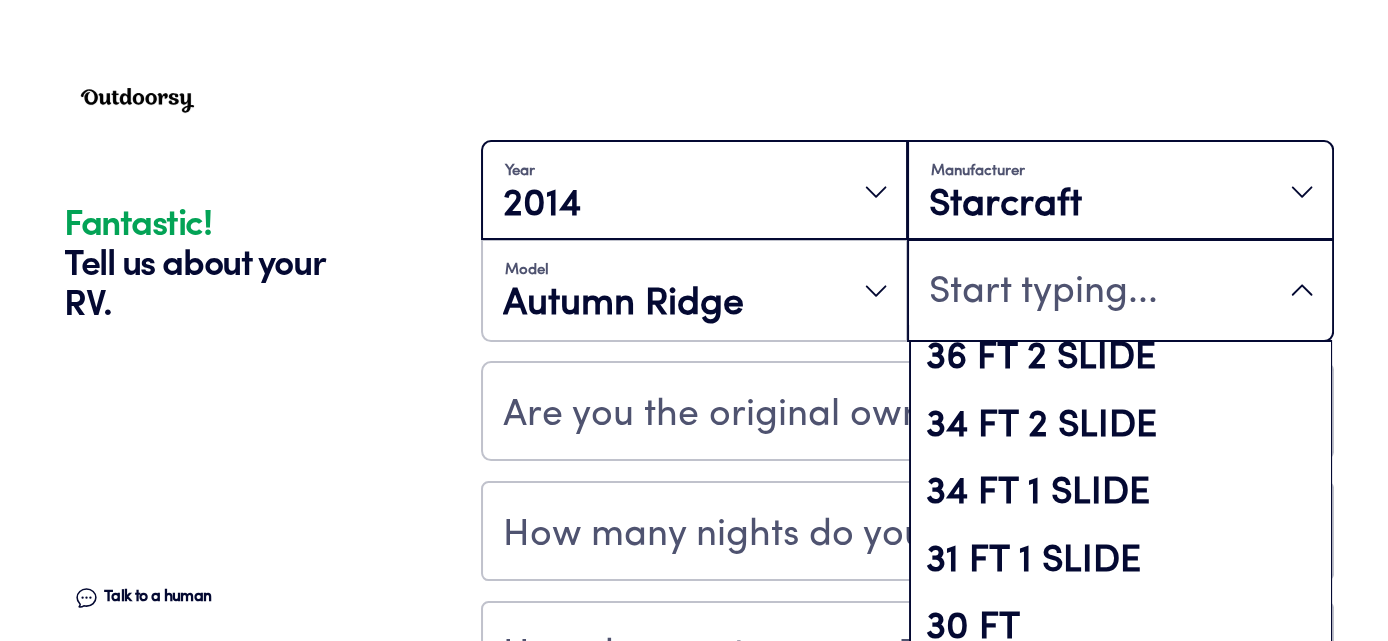 scroll, scrollTop: 256, scrollLeft: 0, axis: vertical 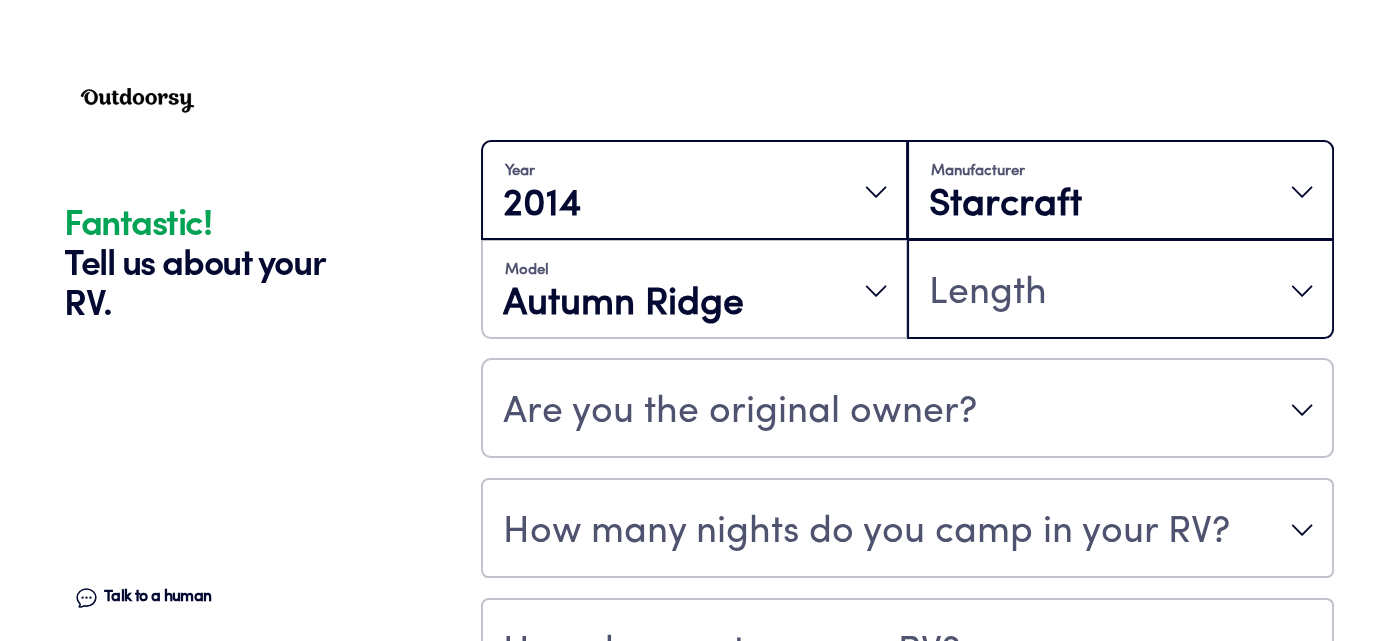 click on "Fantastic! Tell us about your RV. Talk to a human Chat 1 2 3 4+ Edit How many RVs or Trailers do you want to cover? Fantastic! Tell us about your RV. Talk to a human Chat Year [DATE] Manufacturer Starcraft Model Autumn Ridge Length Are you the original owner? How many nights do you camp in your RV? How do you store your RV? Yes No Does this RV have a salvage title? Please fill out all fields Powered by Roamly" at bounding box center [694, 288] 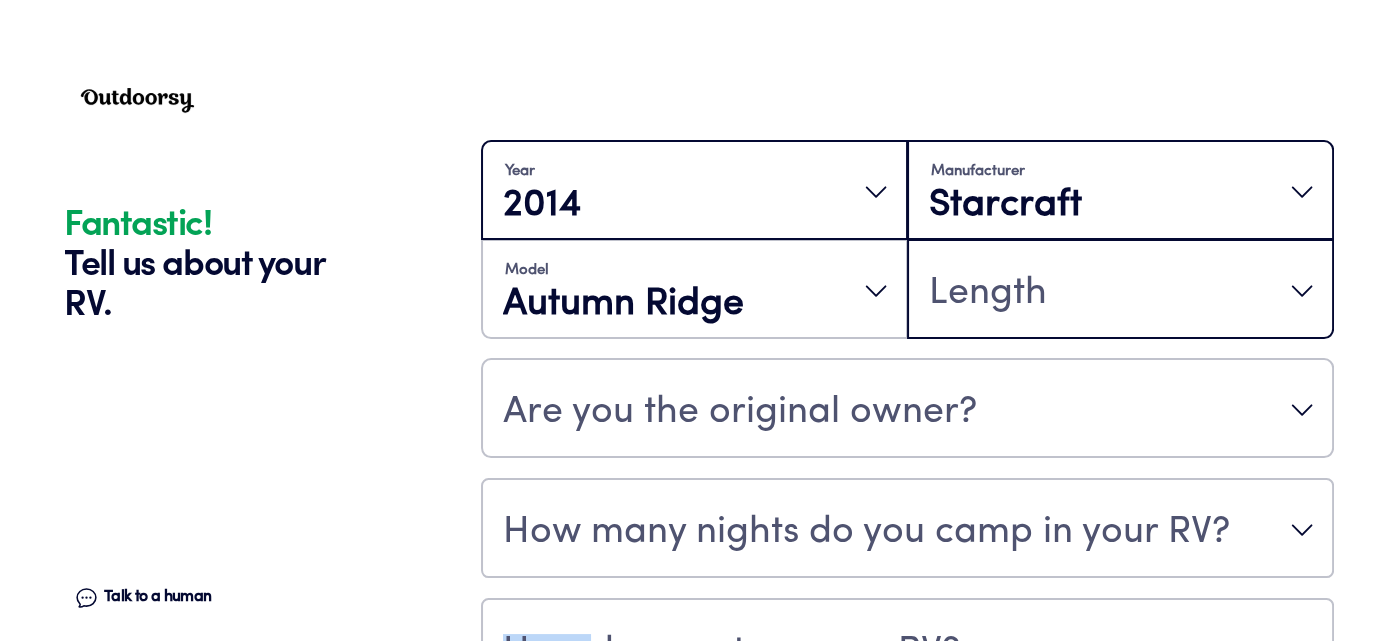 click on "Fantastic! Tell us about your RV. Talk to a human Chat 1 2 3 4+ Edit How many RVs or Trailers do you want to cover? Fantastic! Tell us about your RV. Talk to a human Chat Year [DATE] Manufacturer Starcraft Model Autumn Ridge Length Are you the original owner? How many nights do you camp in your RV? How do you store your RV? Yes No Does this RV have a salvage title? Please fill out all fields Powered by Roamly" at bounding box center [694, 288] 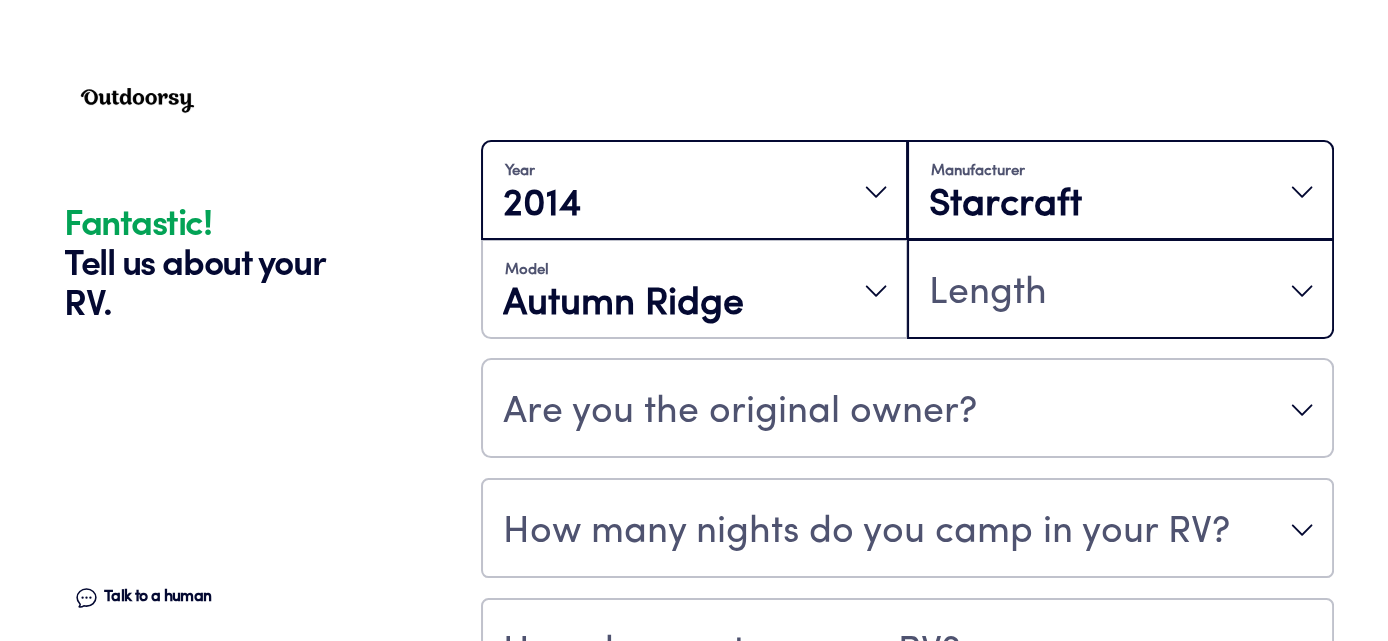 click on "Fantastic! Tell us about your RV. Talk to a human Chat 1 2 3 4+ Edit How many RVs or Trailers do you want to cover? Fantastic! Tell us about your RV. Talk to a human Chat Year [DATE] Manufacturer Starcraft Model Autumn Ridge Length Are you the original owner? How many nights do you camp in your RV? How do you store your RV? Yes No Does this RV have a salvage title? Please fill out all fields Powered by Roamly Fantastic! | Roamly This website uses cookies and other tracking technologies to enhance user experience and to analyze performance and traffic on our website. We also share information about your use of our site with our social media, advertising and analytics partners. If we have detected an opt-out preference signal then it will be honored. Further information is available in our  Cookie Policy. Terms. Do Not Sell or Share My Personal Information   Reject All   Accept Cookies Do Not Sell or Share My Personal Data More information Allow All  Manage Consent Preferences Strictly Necessary Cookies" at bounding box center (694, 288) 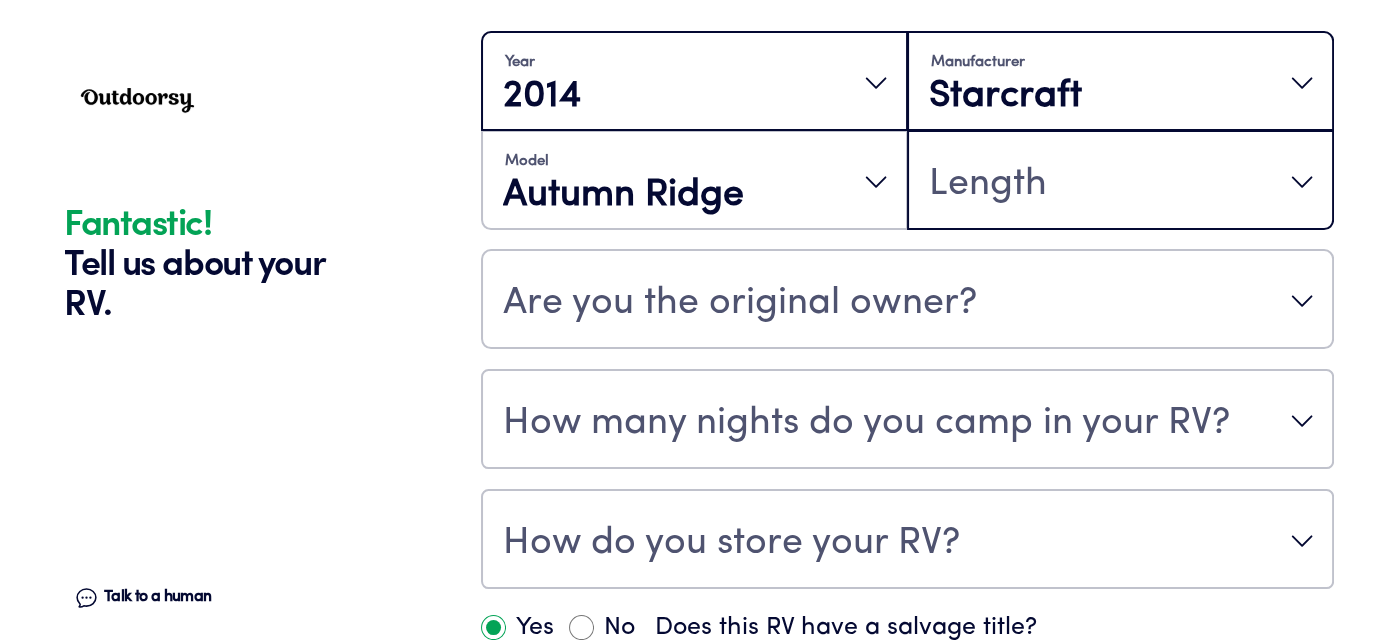 scroll, scrollTop: 510, scrollLeft: 0, axis: vertical 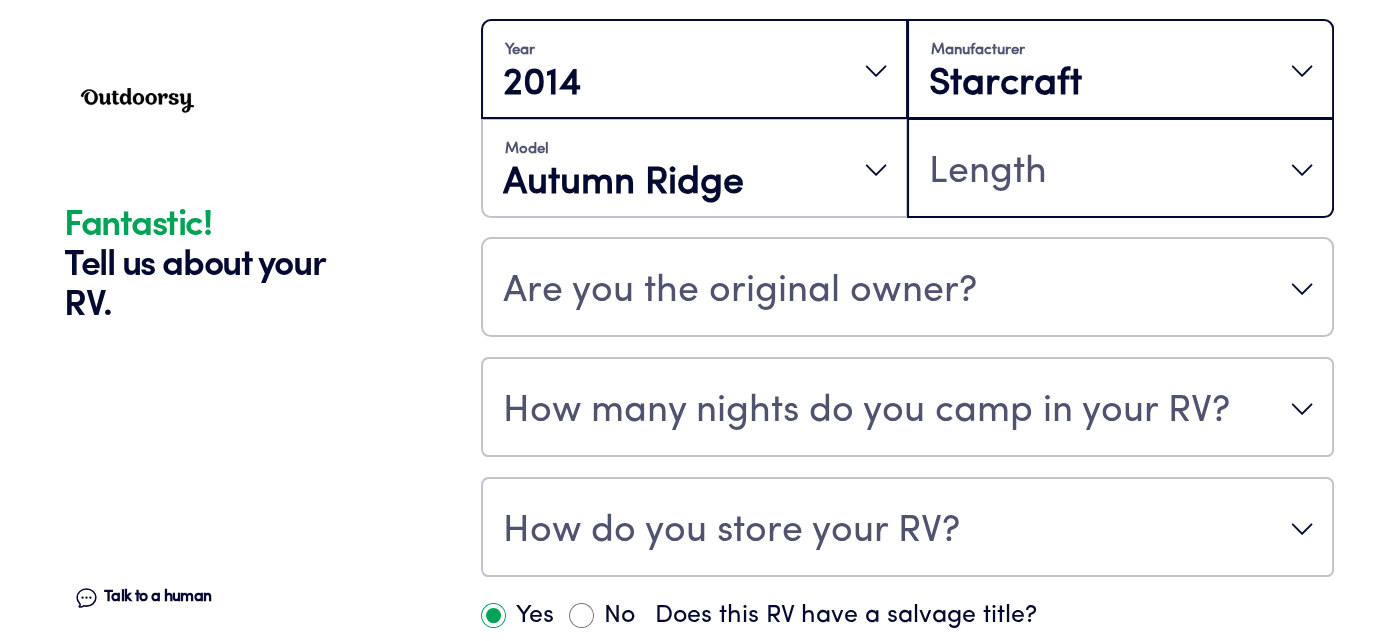 click on "Length" at bounding box center (1120, 170) 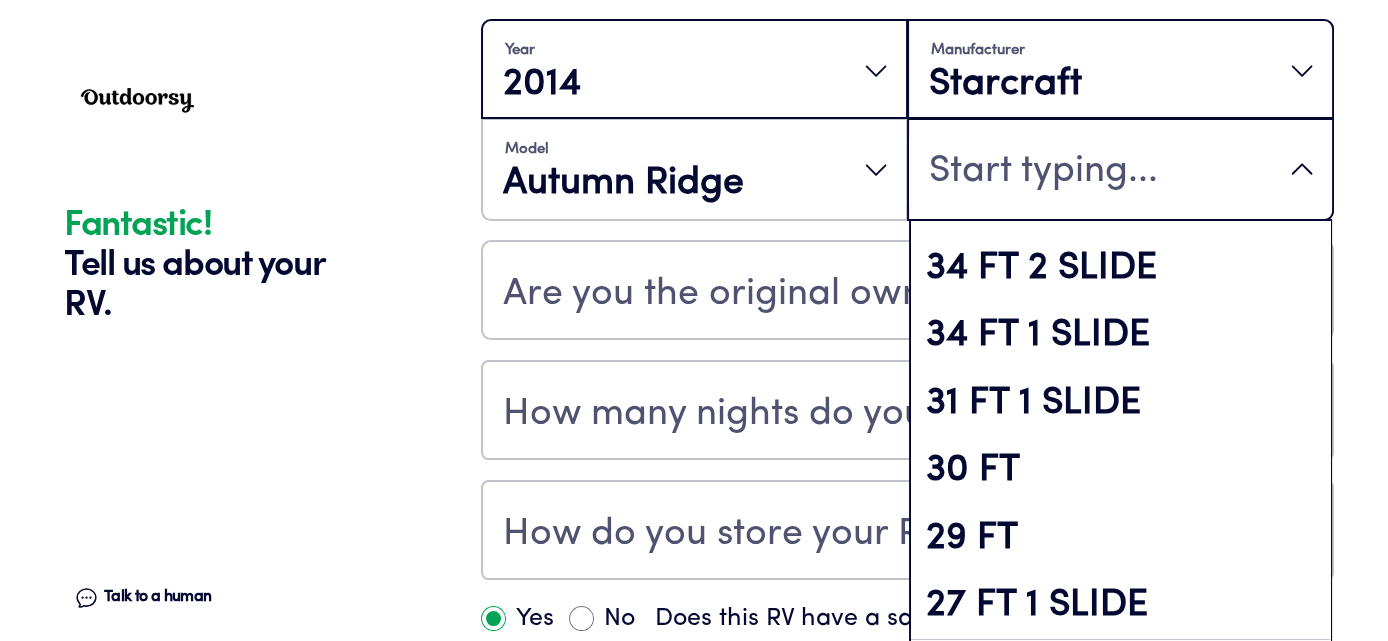 scroll, scrollTop: 205, scrollLeft: 0, axis: vertical 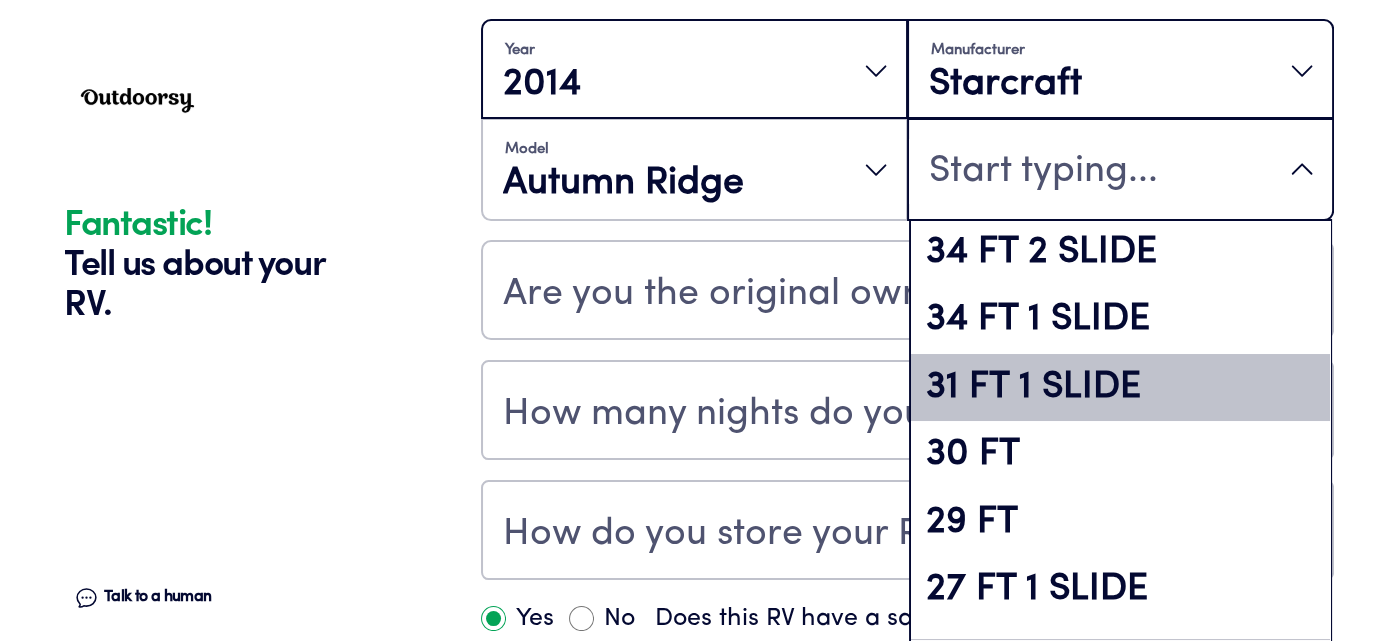 click on "31 FT 1 SLIDE" at bounding box center [1120, 388] 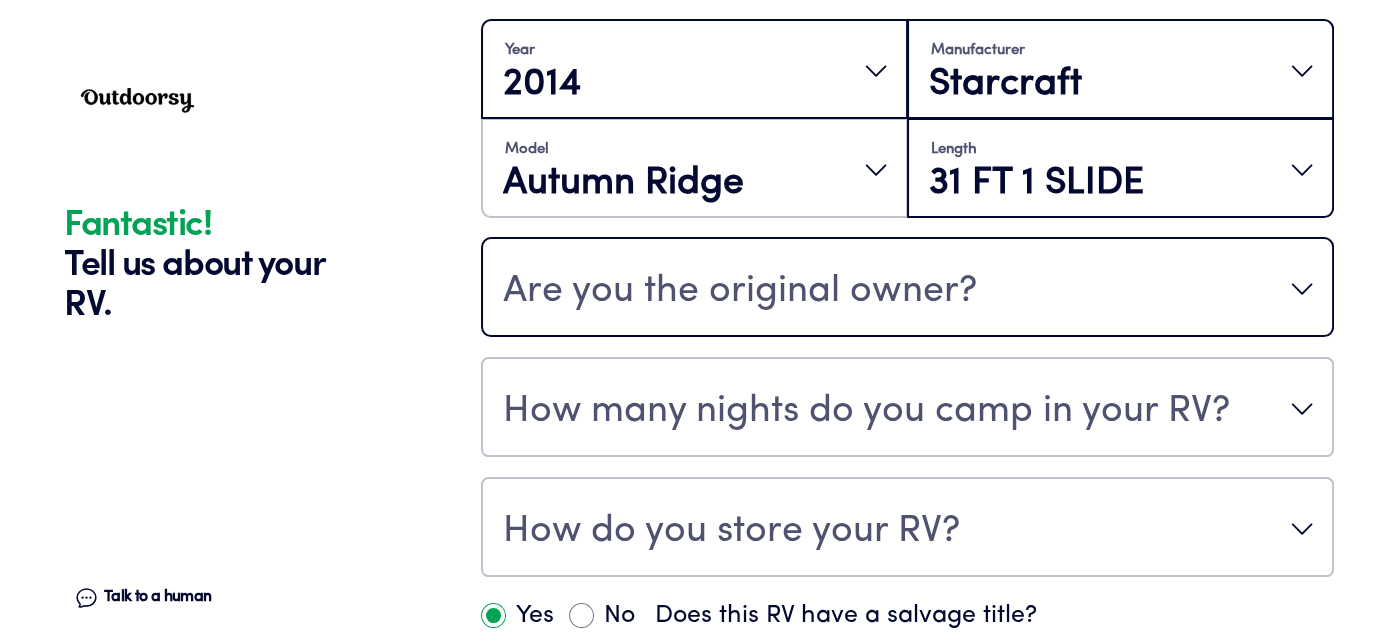 click on "Are you the original owner?" at bounding box center [907, 289] 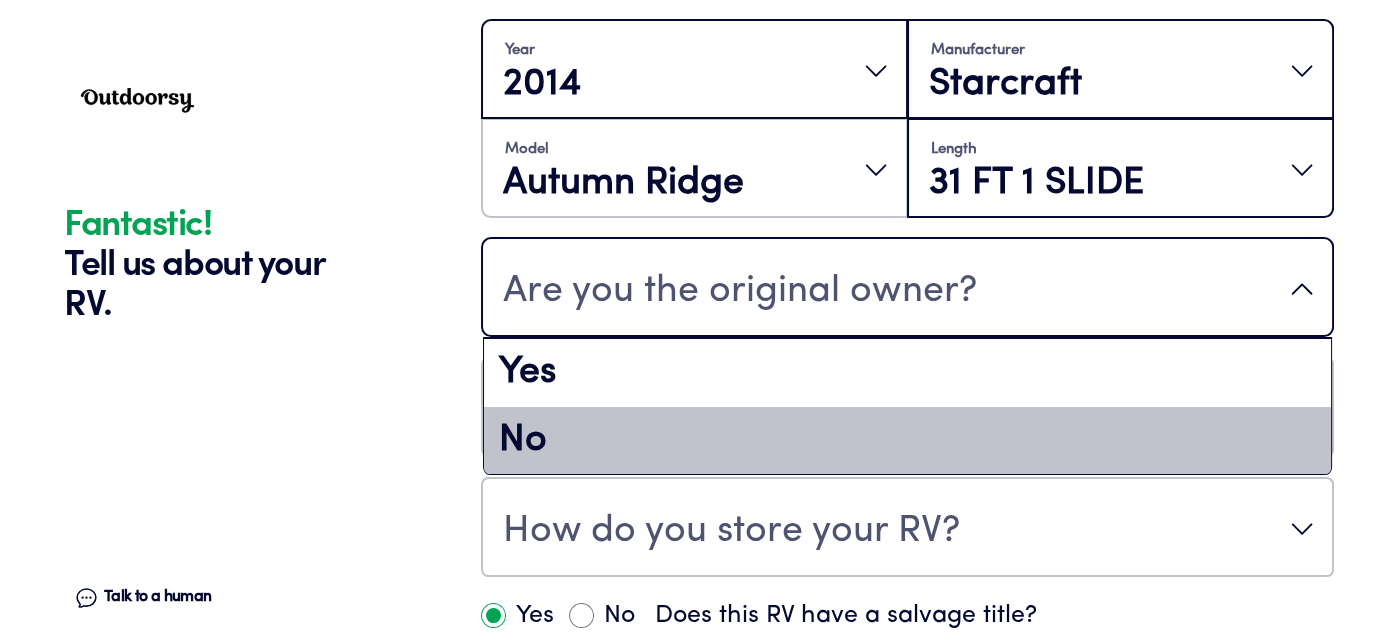 click on "No" at bounding box center [907, 441] 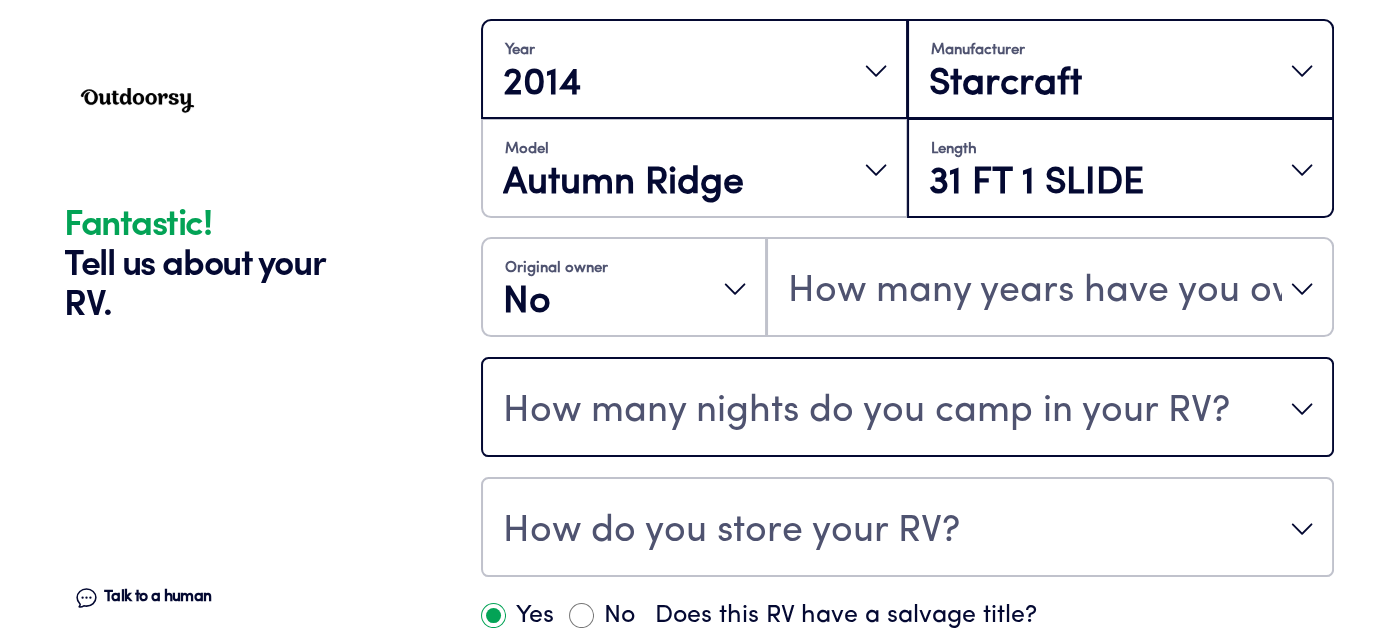 click on "How many nights do you camp in your RV?" at bounding box center [907, 409] 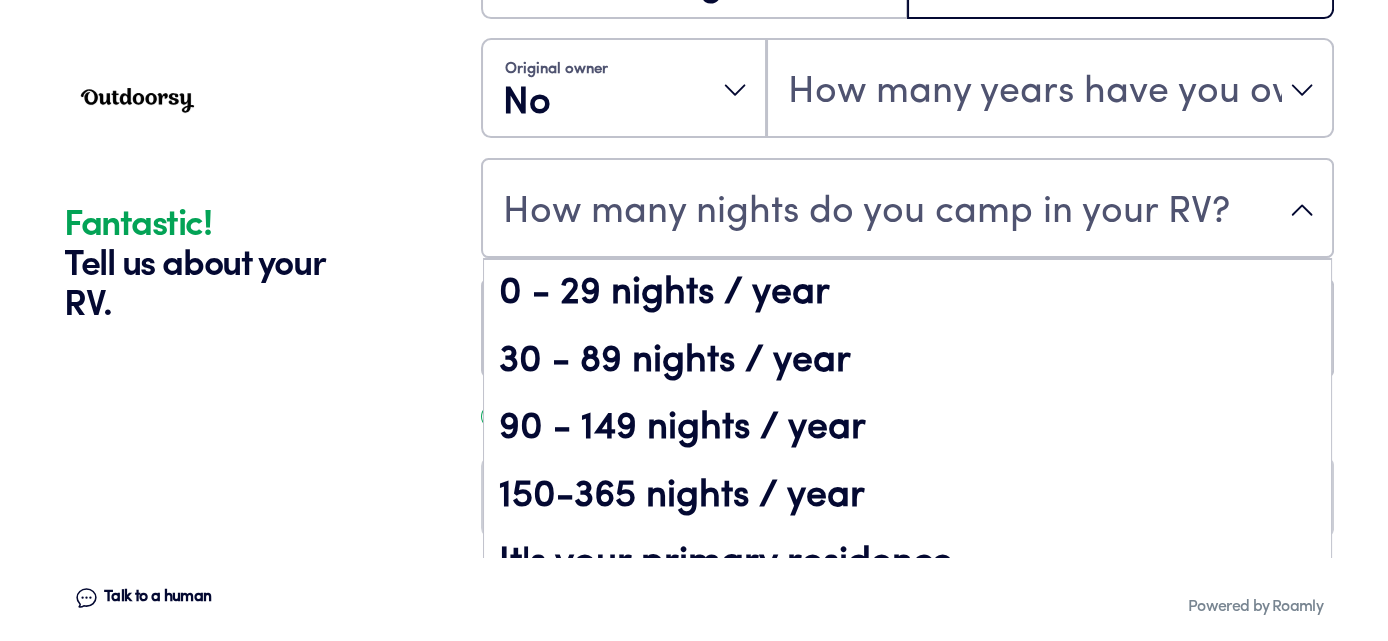 scroll, scrollTop: 713, scrollLeft: 0, axis: vertical 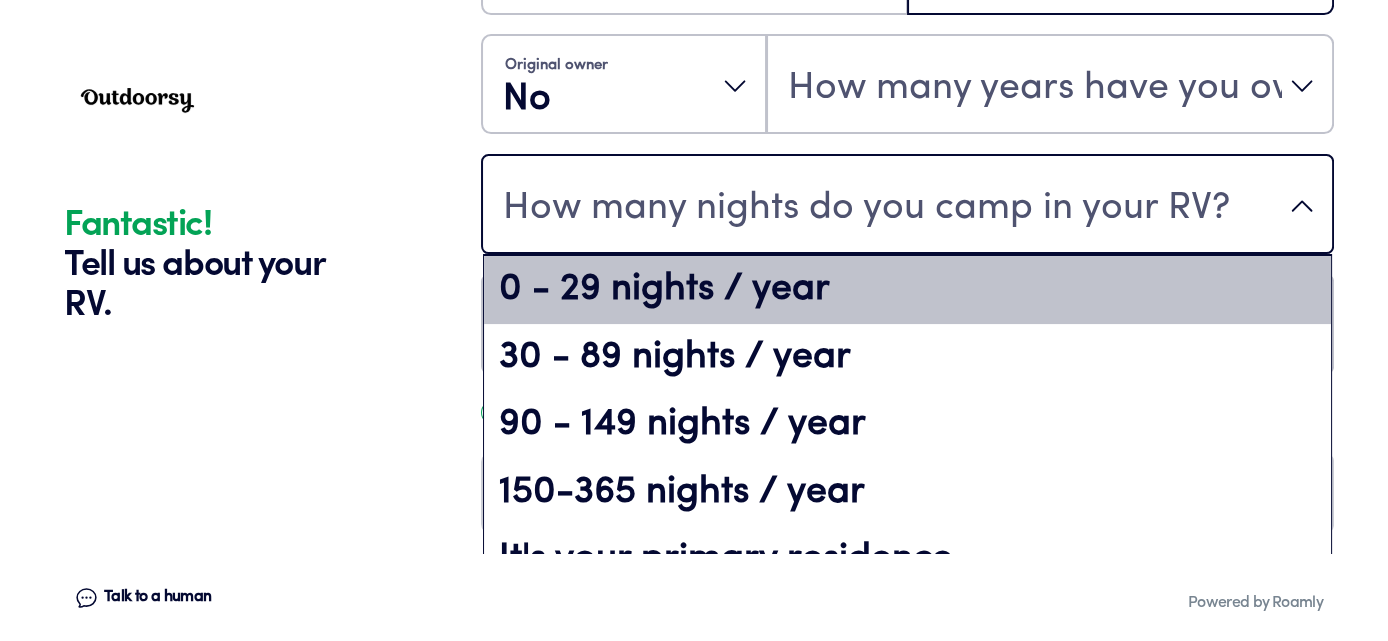 click on "0 - 29 nights / year" at bounding box center [907, 290] 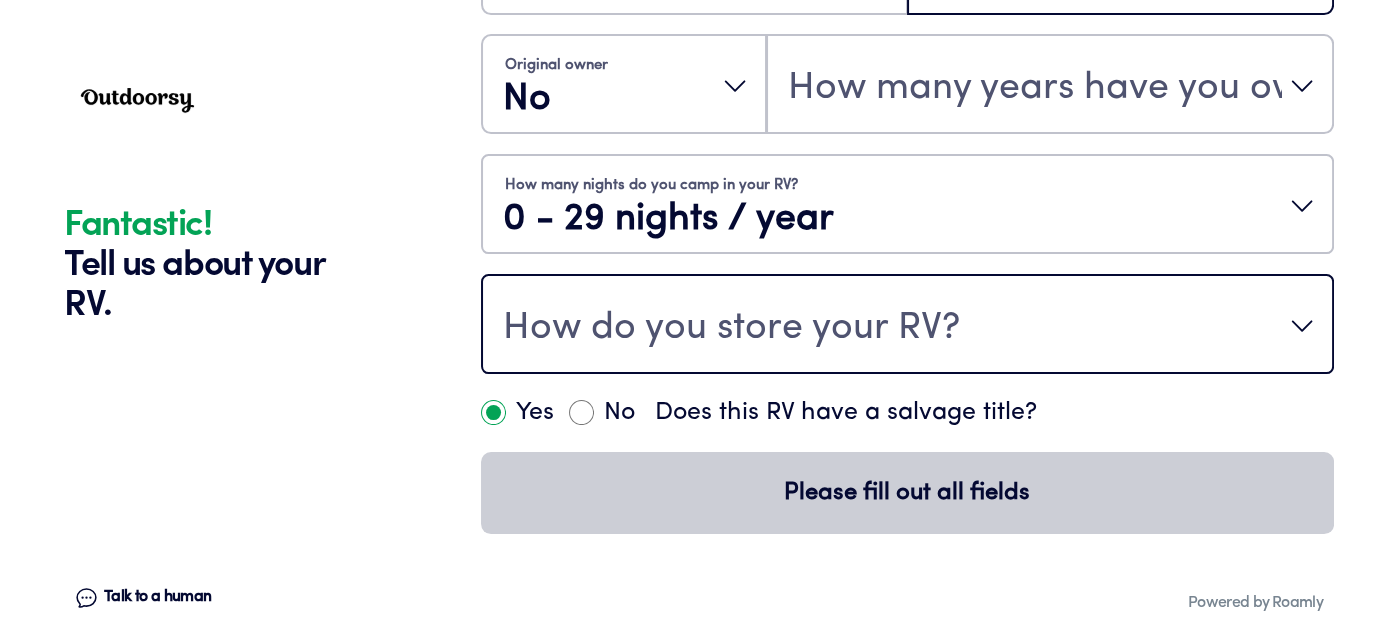 click on "How do you store your RV?" at bounding box center (907, 326) 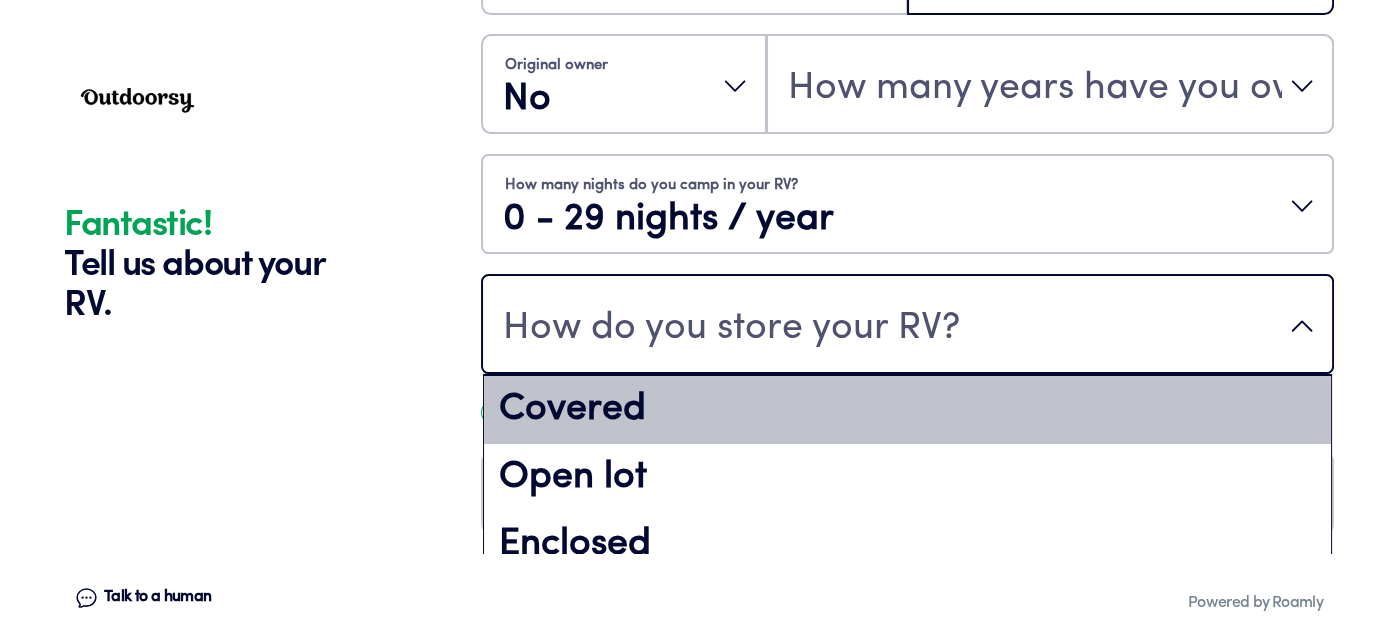 click on "Covered" at bounding box center (907, 410) 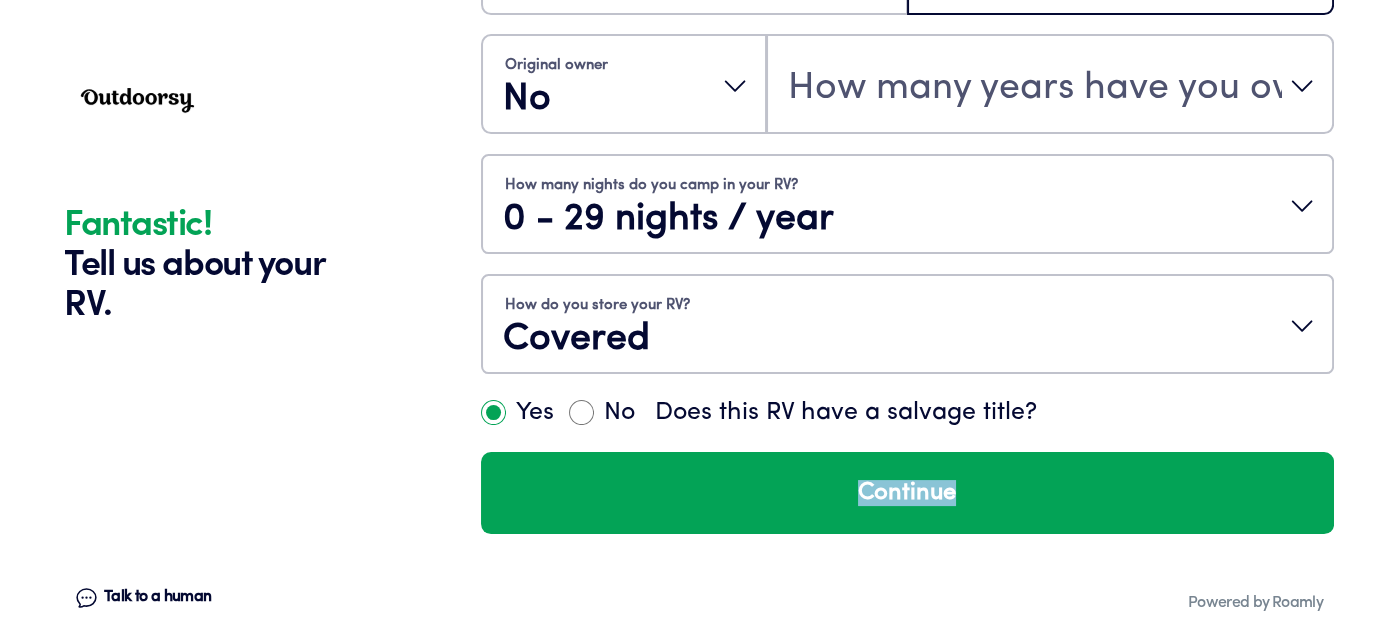 drag, startPoint x: 1386, startPoint y: 414, endPoint x: 1404, endPoint y: 472, distance: 60.728905 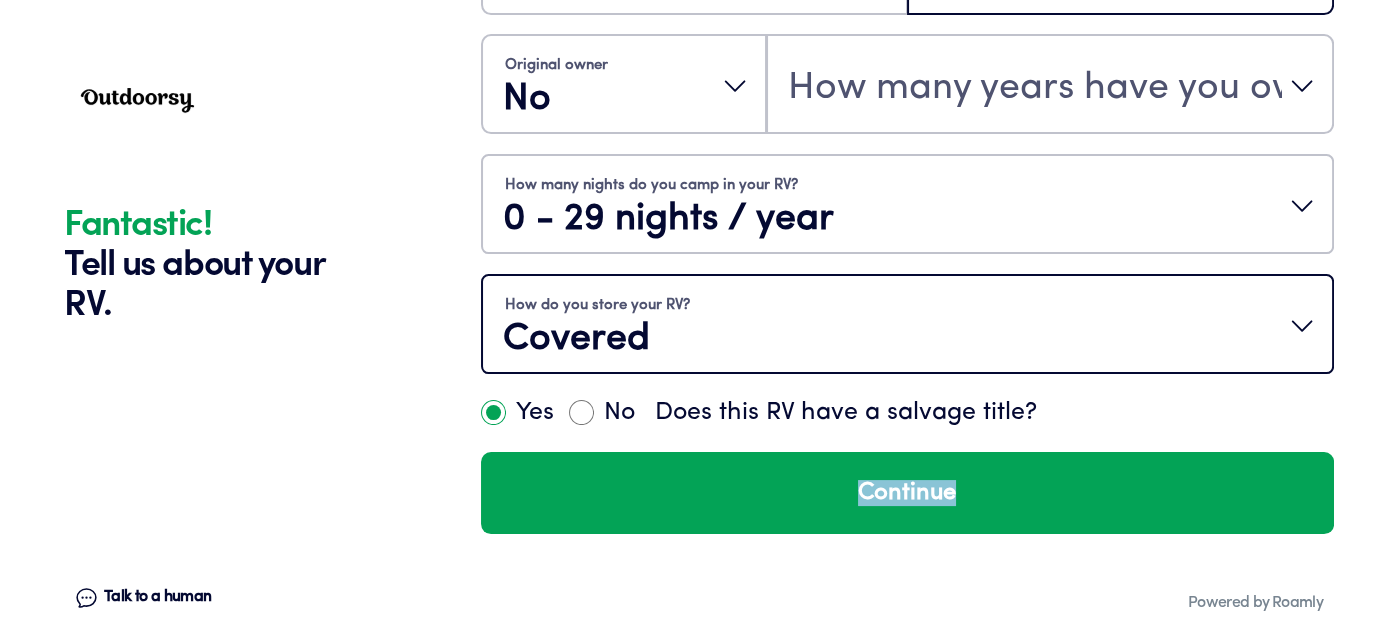 drag, startPoint x: 1404, startPoint y: 472, endPoint x: 1084, endPoint y: 323, distance: 352.98868 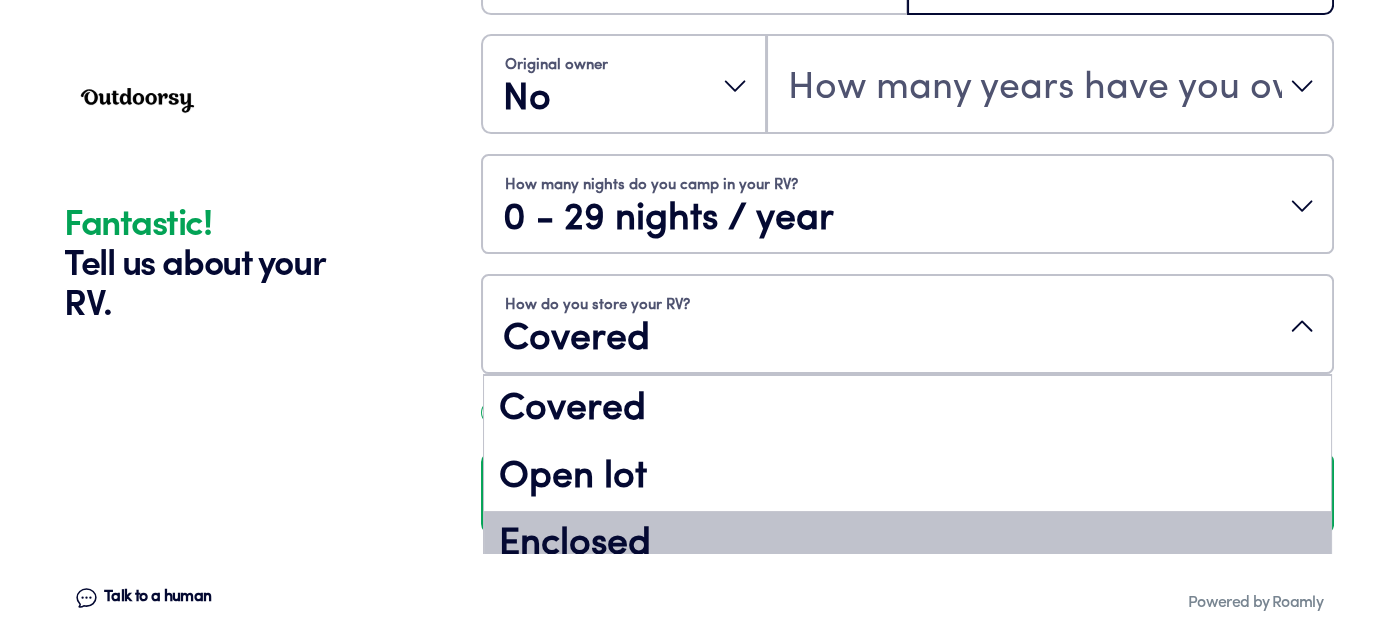 scroll, scrollTop: 24, scrollLeft: 0, axis: vertical 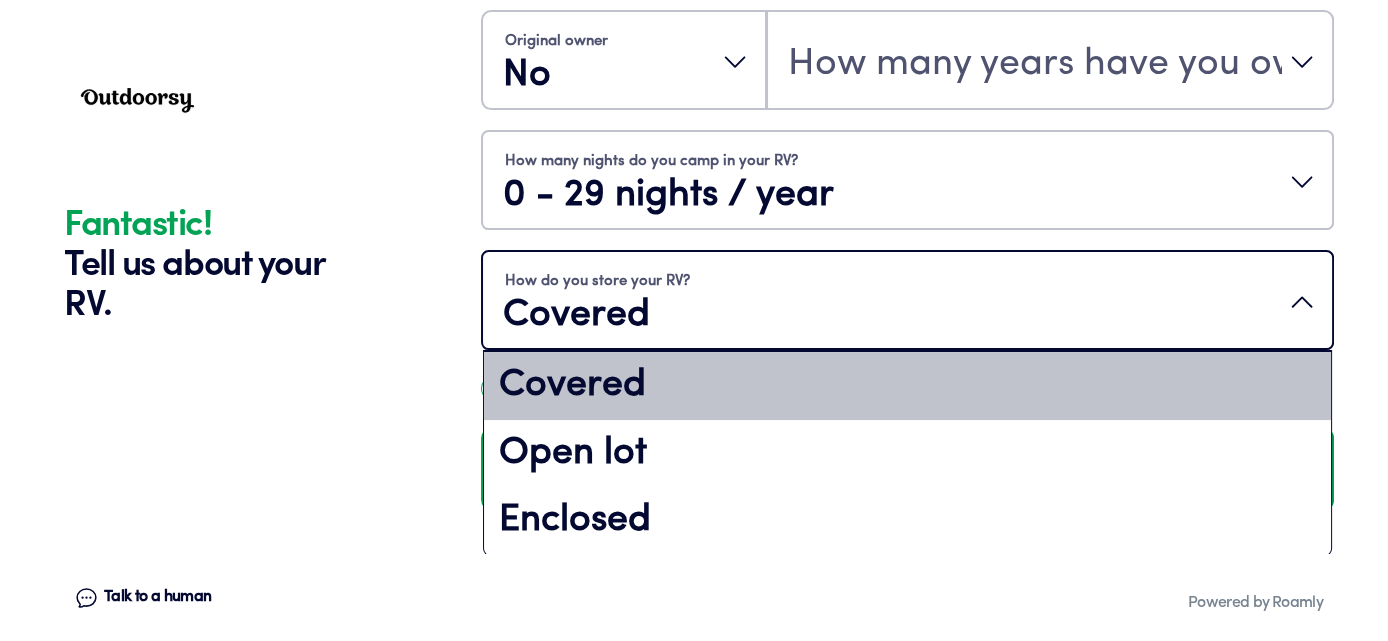 click on "Covered" at bounding box center [907, 386] 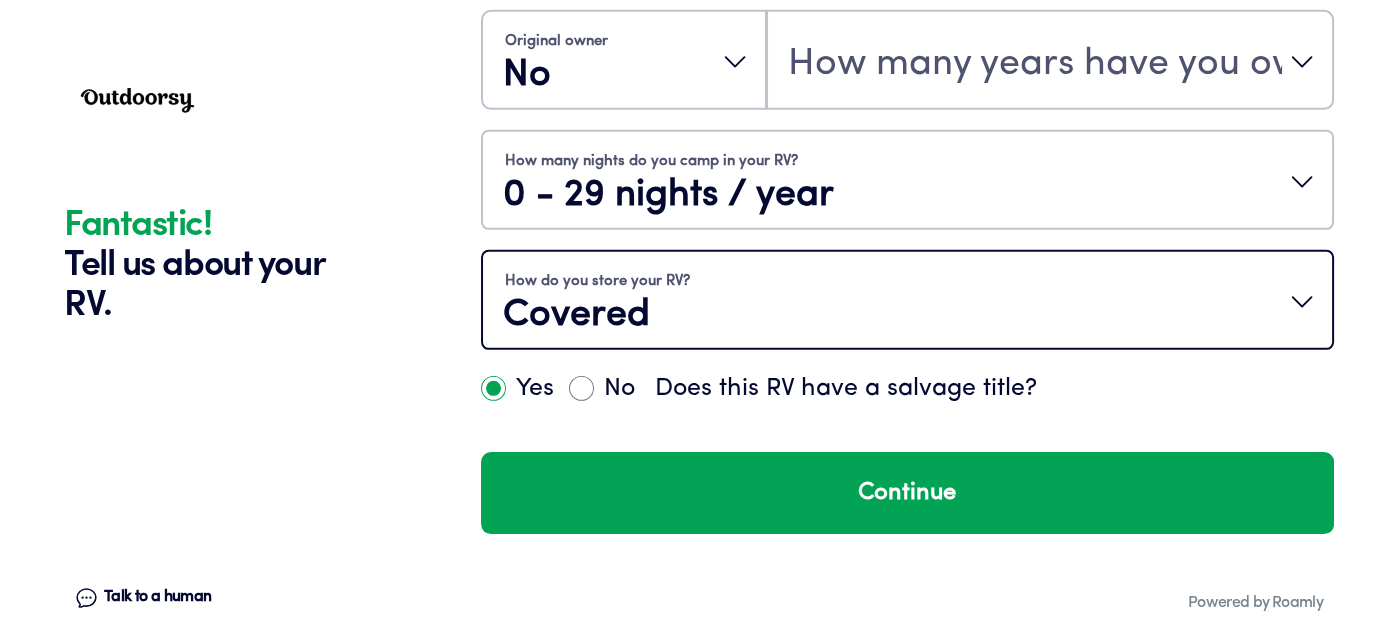 scroll, scrollTop: 0, scrollLeft: 0, axis: both 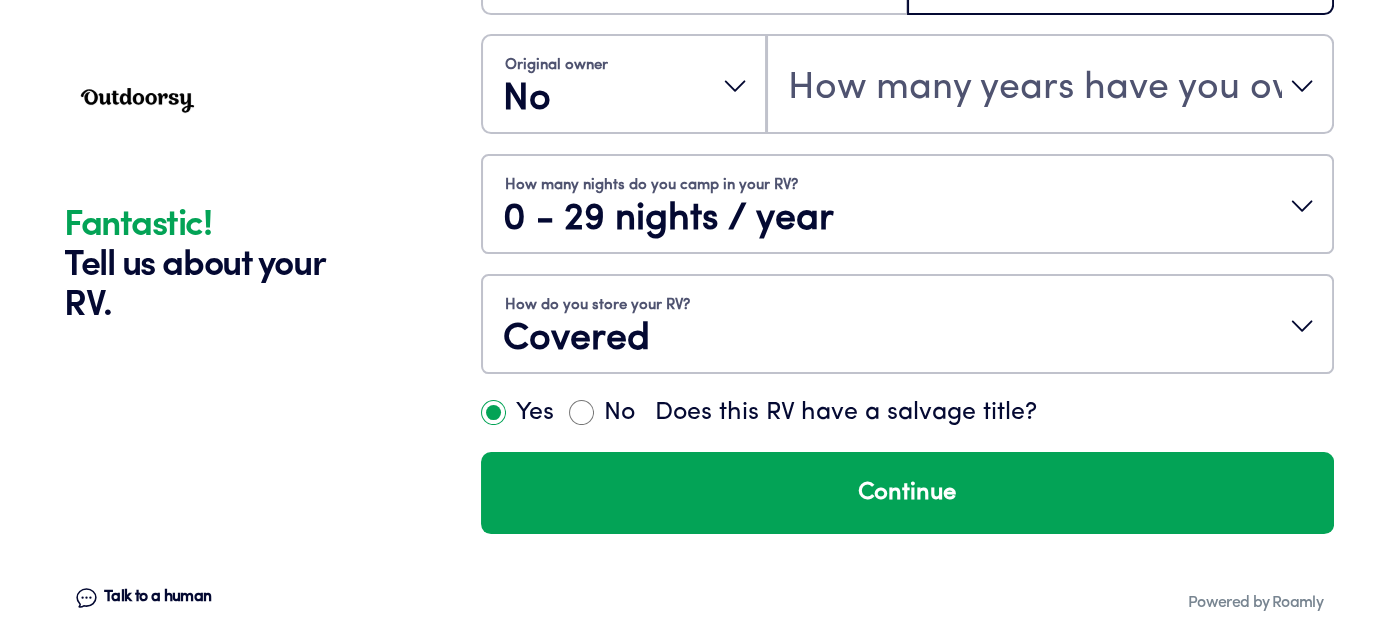 click on "Continue" at bounding box center (907, 493) 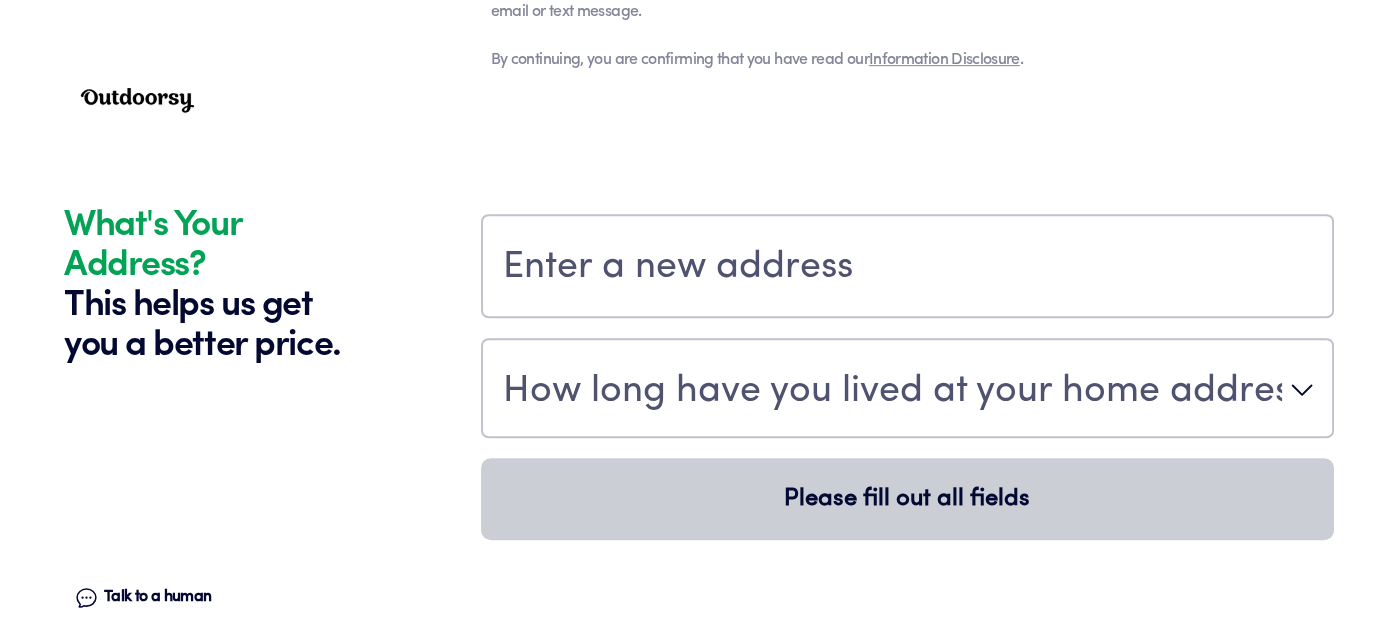 scroll, scrollTop: 1884, scrollLeft: 0, axis: vertical 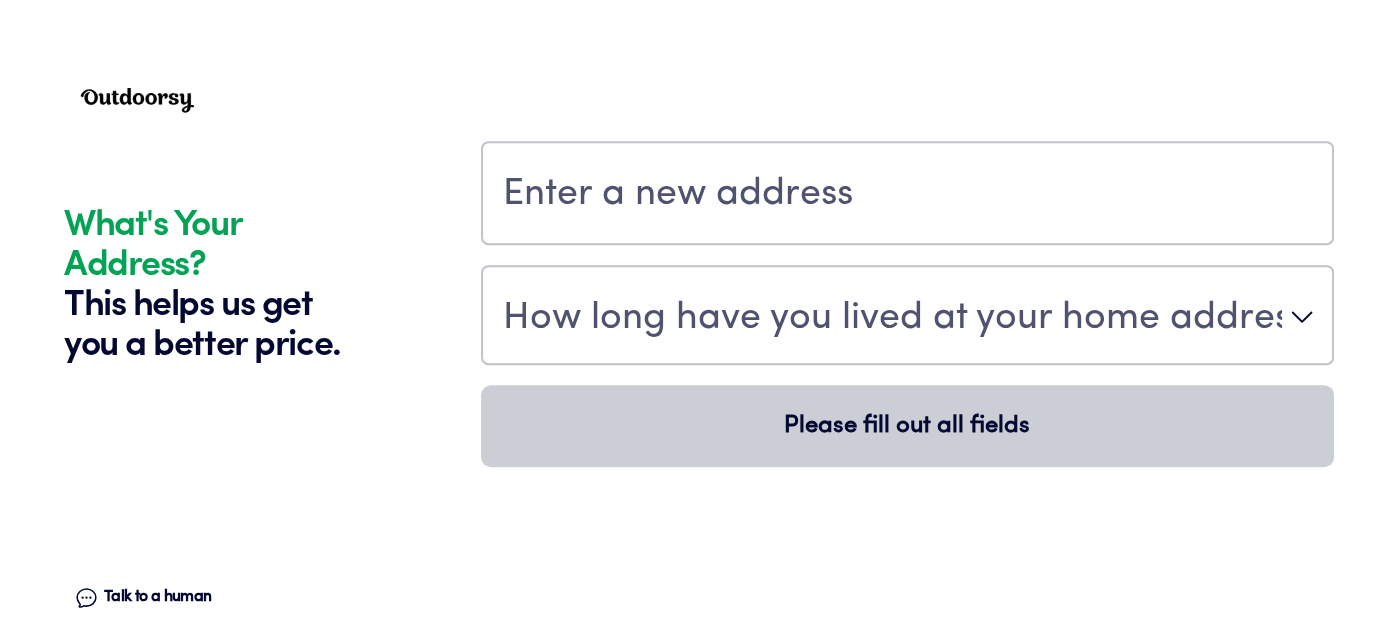 click at bounding box center [907, 195] 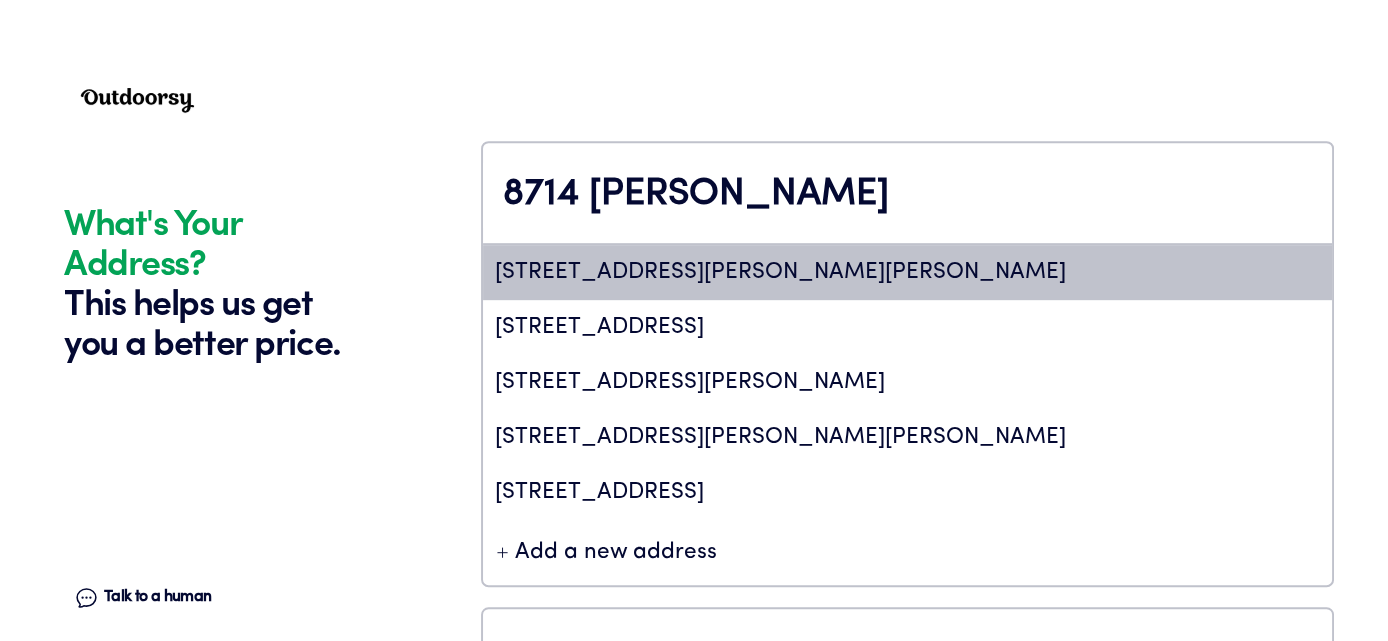 click on "[STREET_ADDRESS][PERSON_NAME][PERSON_NAME]" at bounding box center (907, 272) 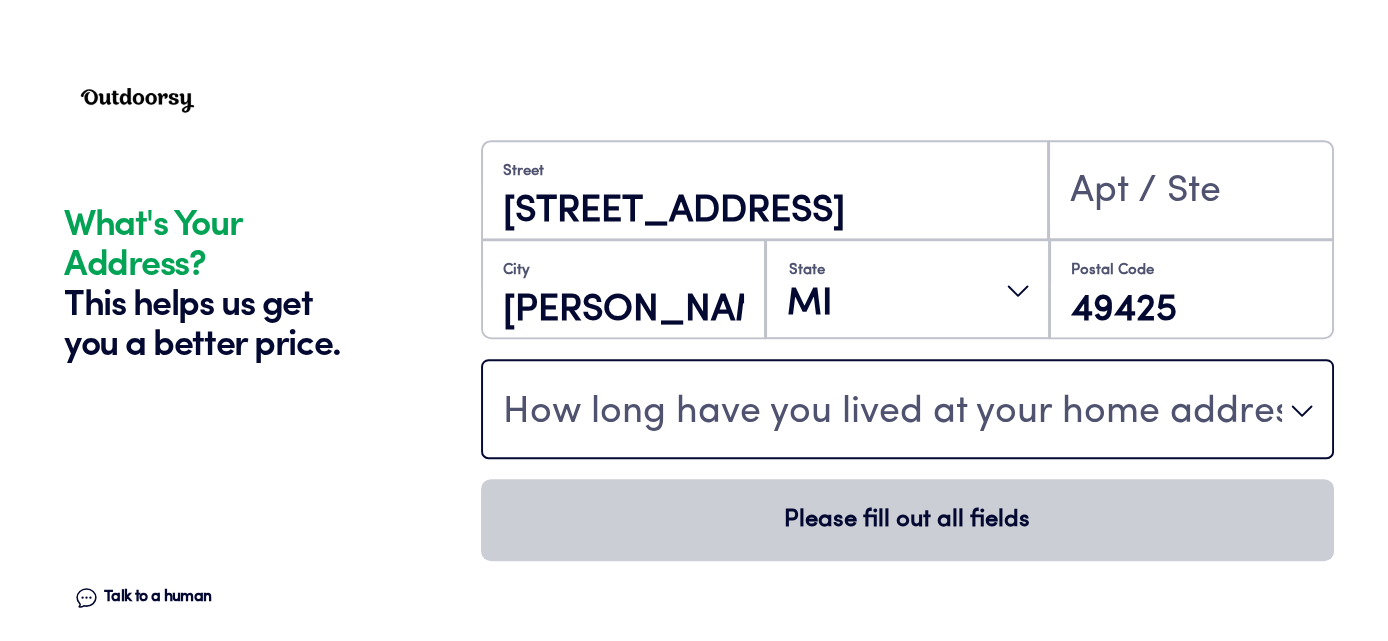 click on "How long have you lived at your home address?" at bounding box center [892, 413] 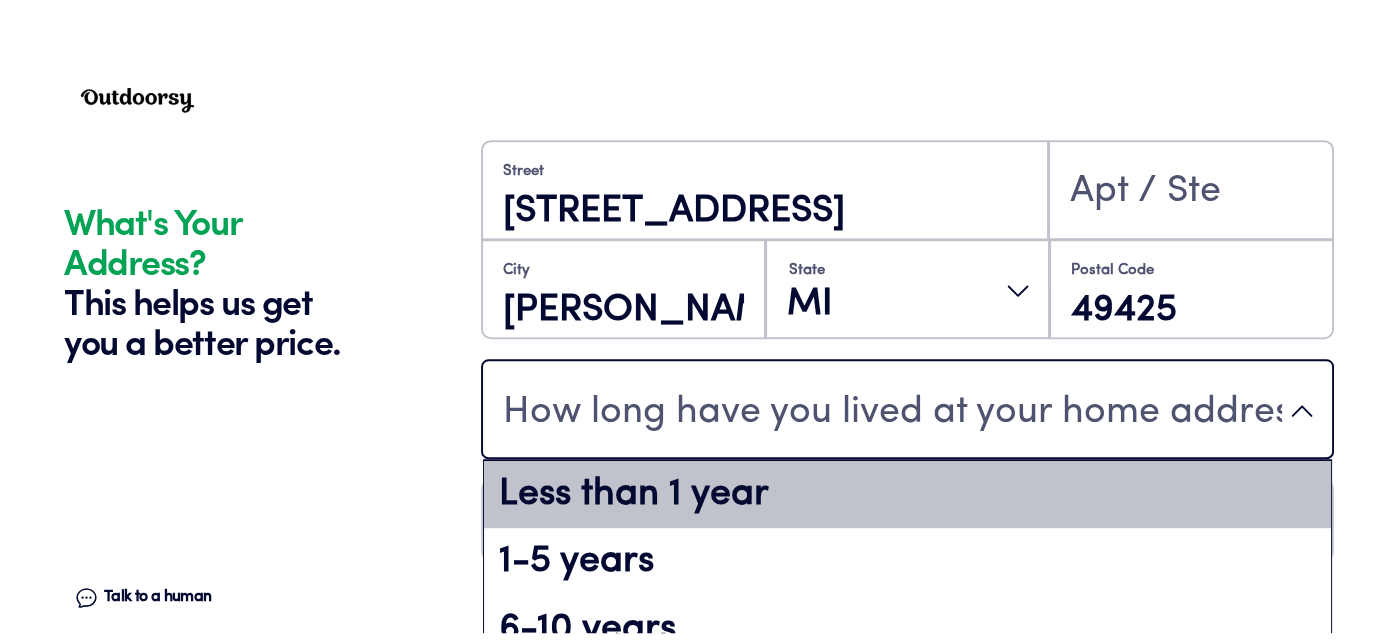 click on "Less than 1 year" at bounding box center (907, 495) 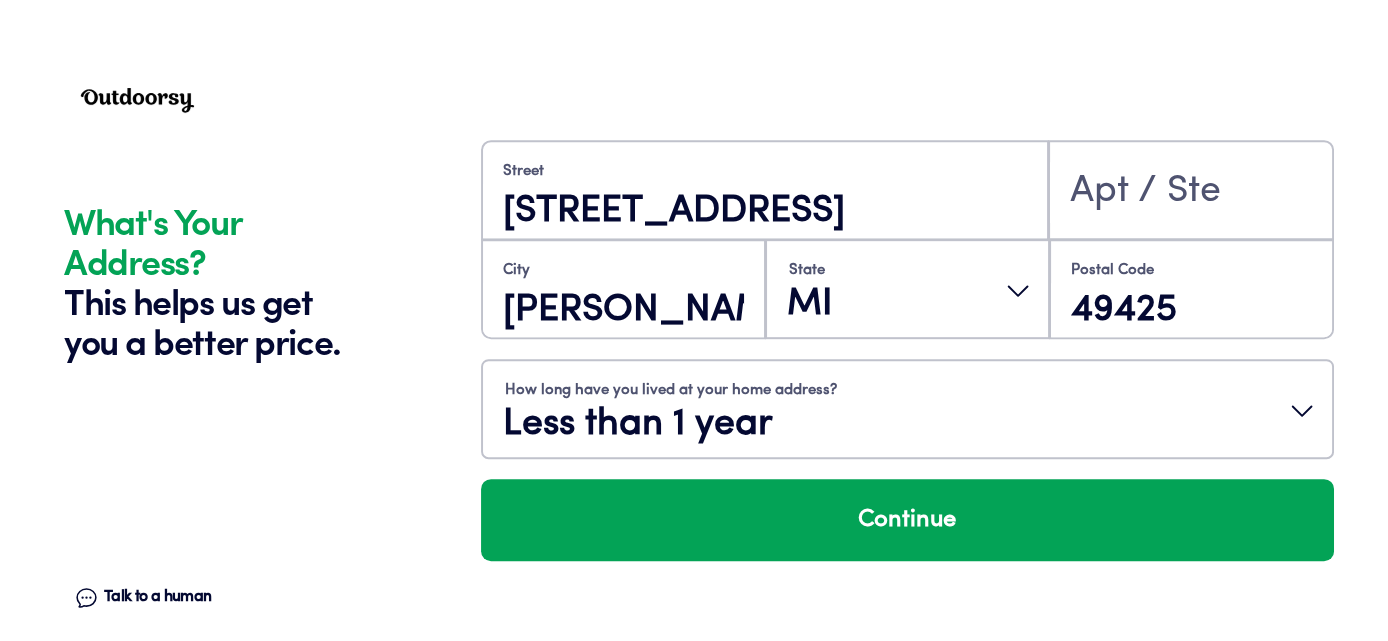 click on "Continue" at bounding box center [907, 520] 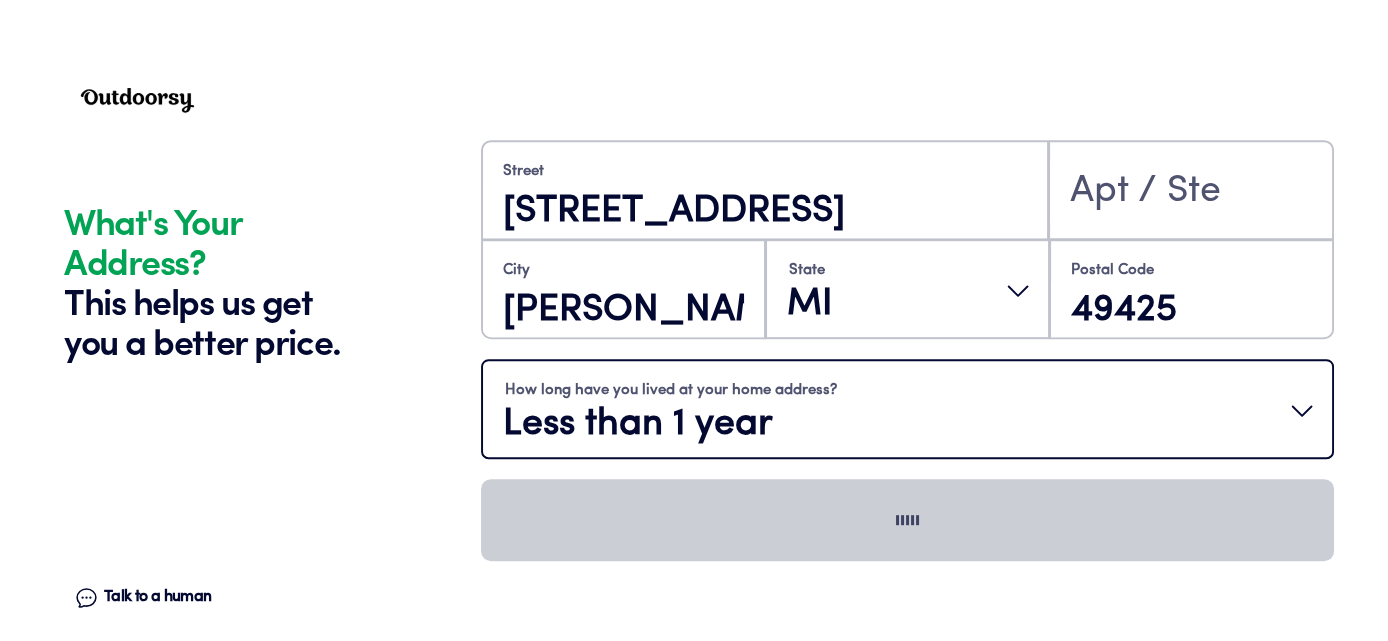 click on "How long have you lived at your home address? Less than 1 year" at bounding box center [907, 411] 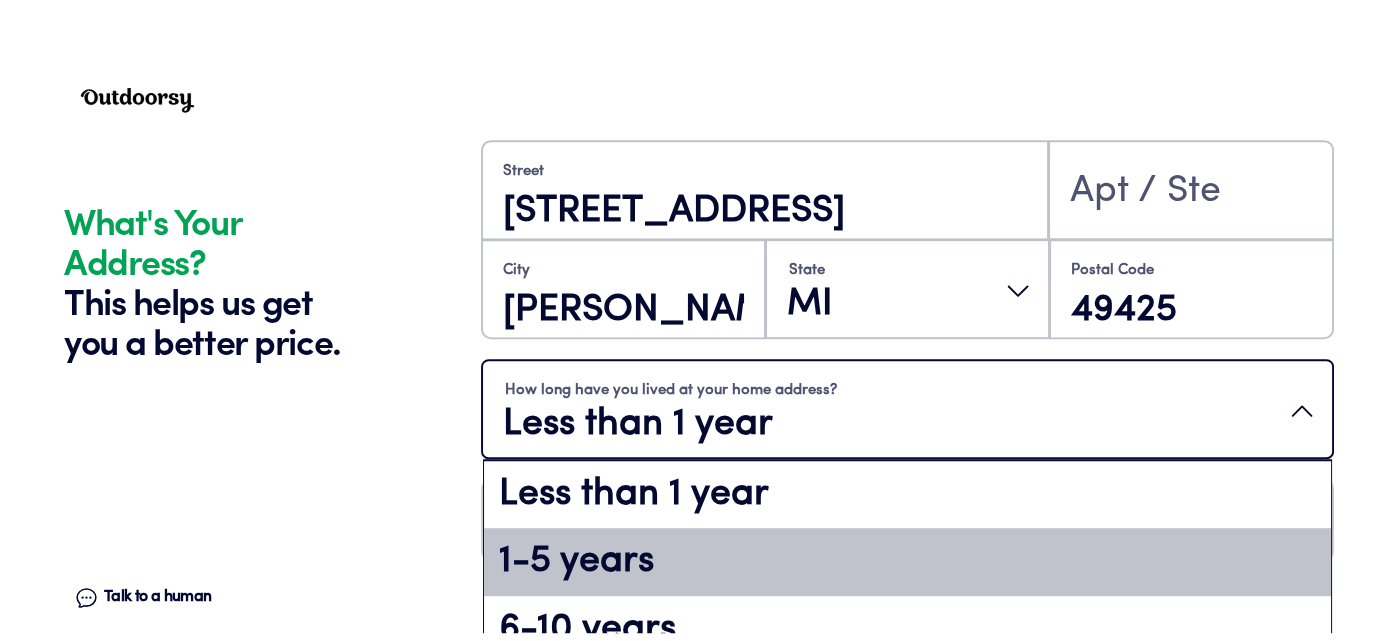 click on "1-5 years" at bounding box center [907, 562] 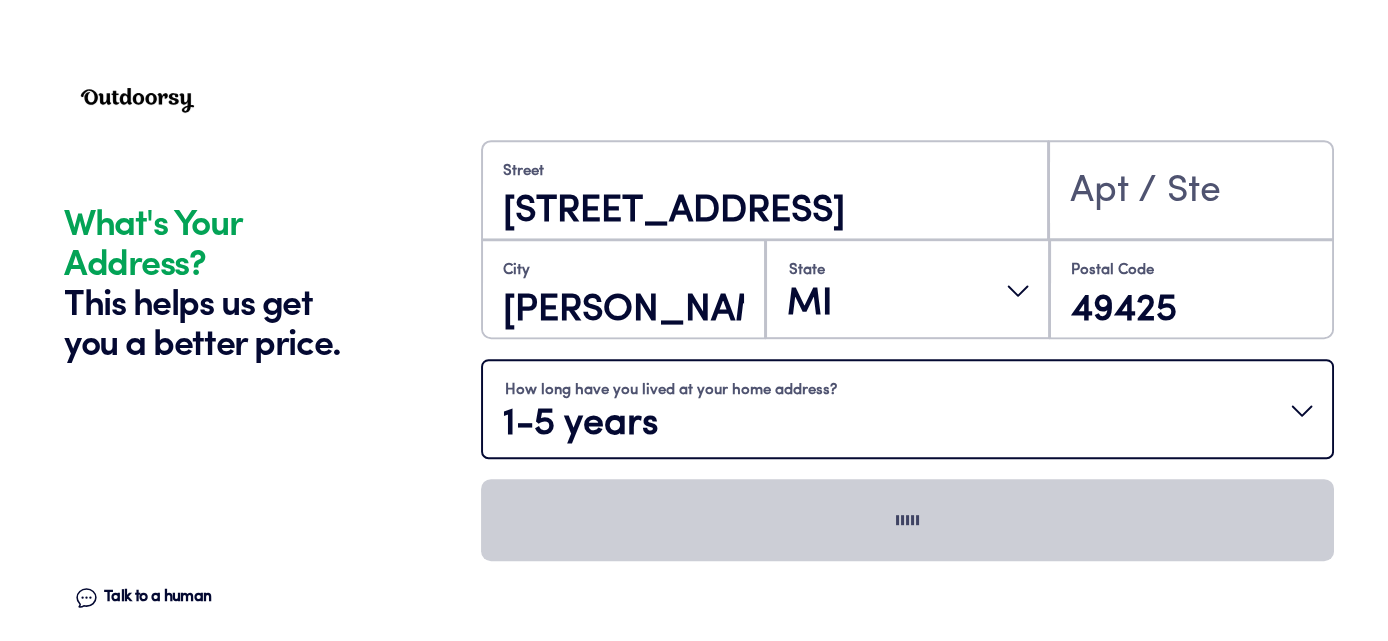scroll, scrollTop: 1964, scrollLeft: 0, axis: vertical 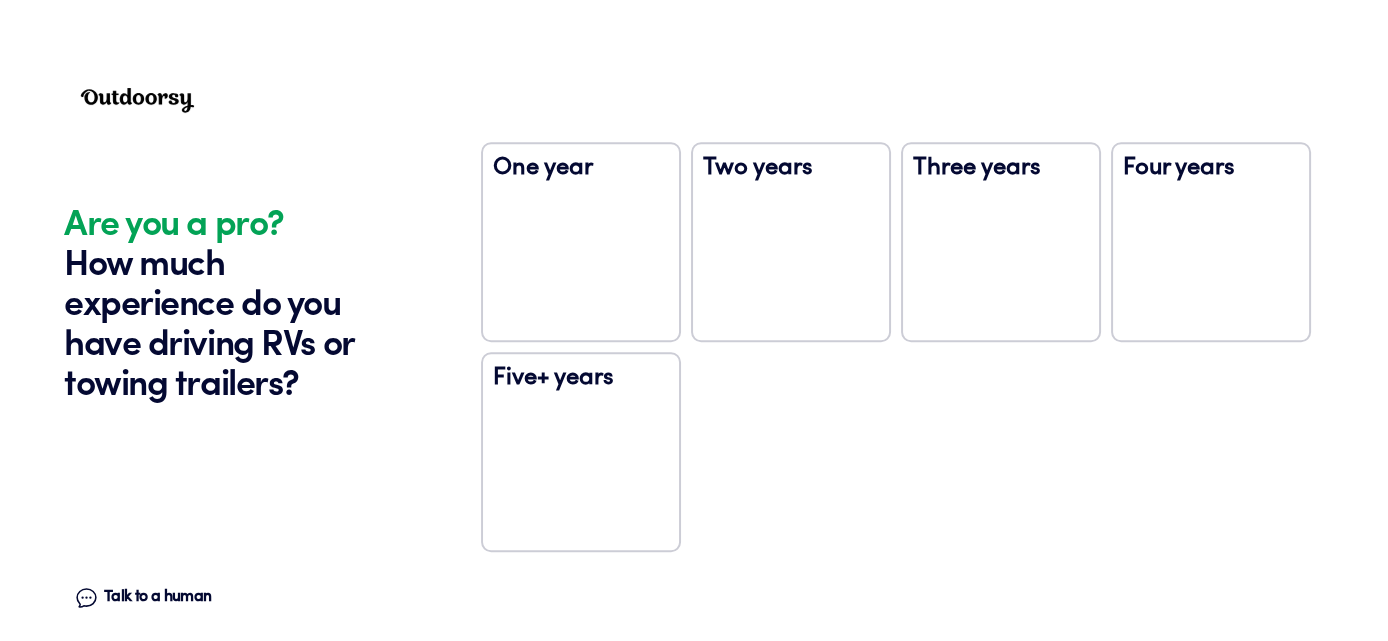 click on "Five+ years" at bounding box center [581, 452] 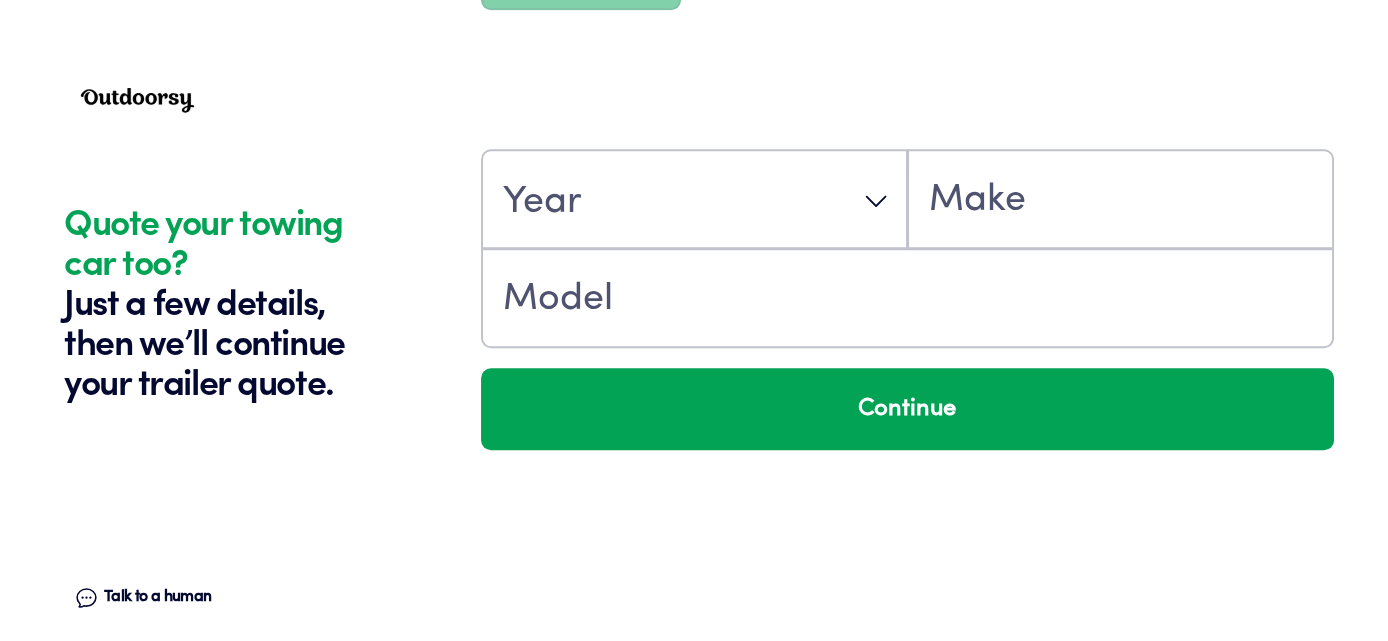 scroll, scrollTop: 3333, scrollLeft: 0, axis: vertical 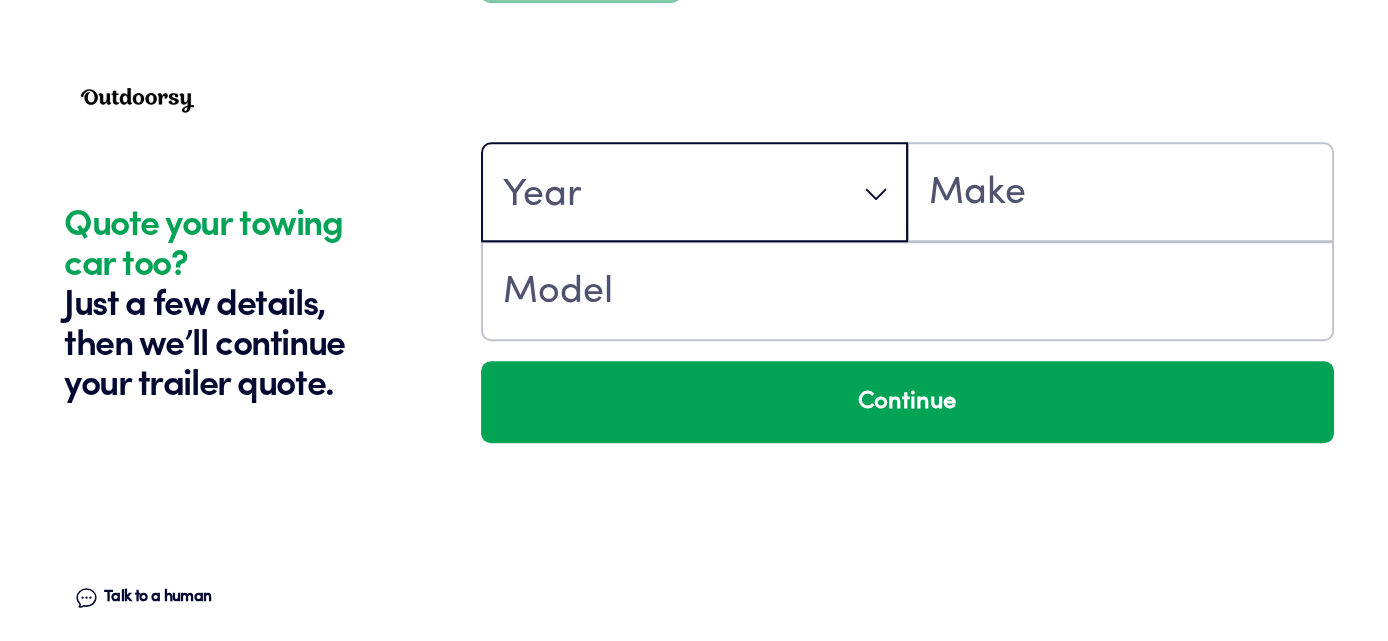 click on "Year" at bounding box center (694, 194) 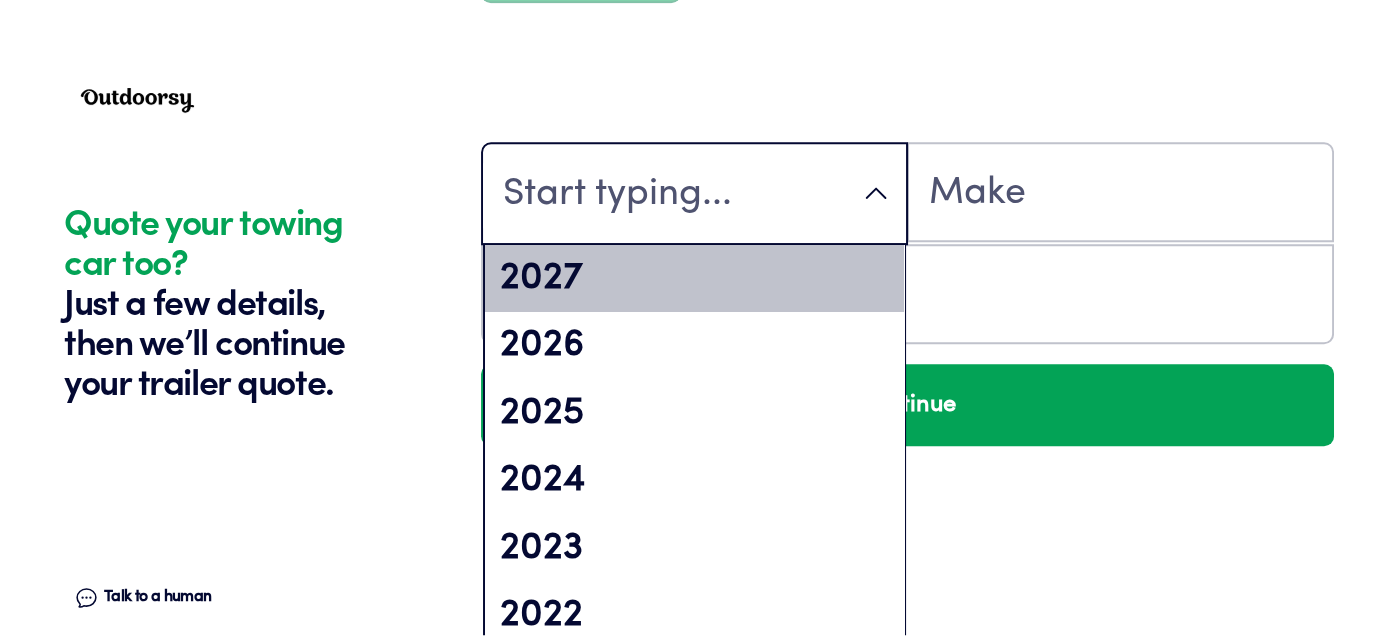 click at bounding box center [694, 195] 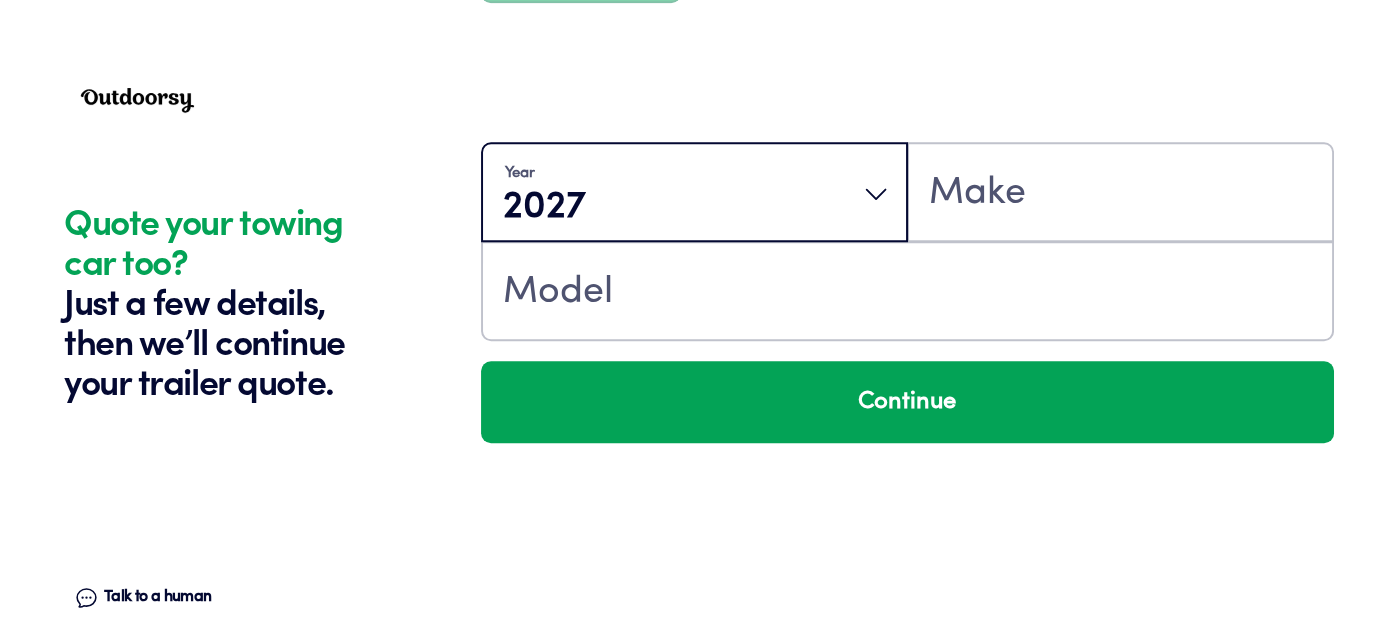 click on "Year [DATE] Continue" at bounding box center (907, 319) 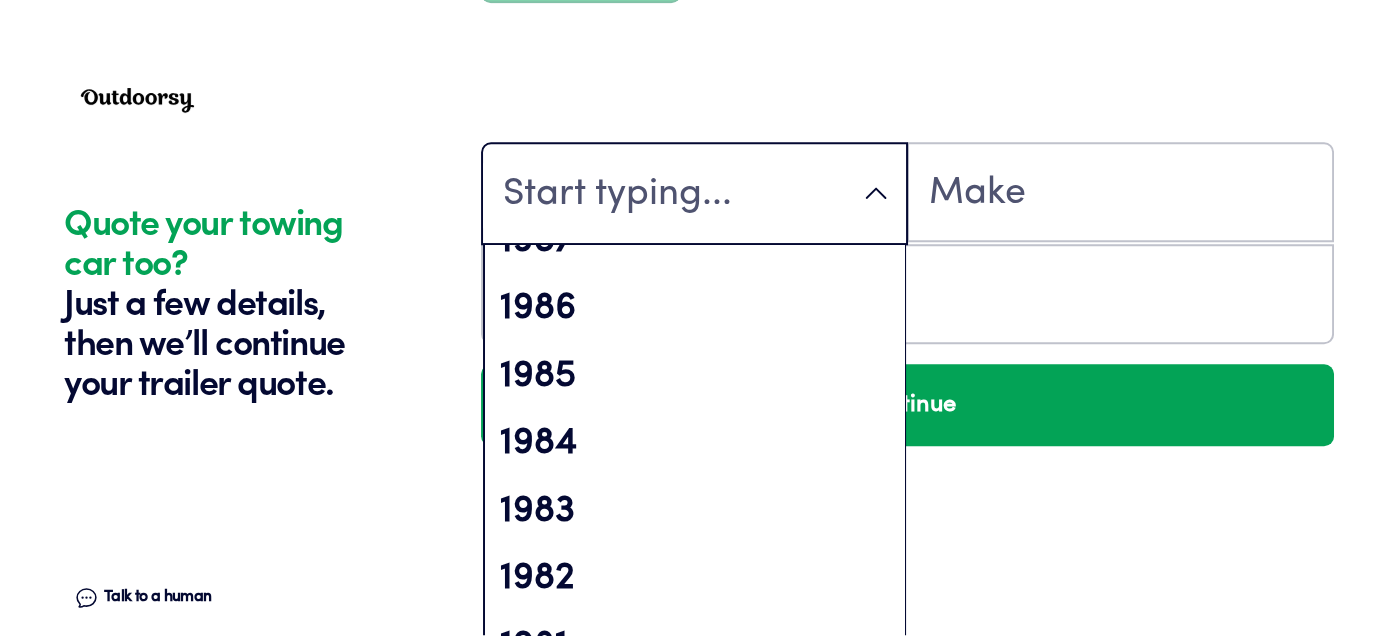 scroll, scrollTop: 0, scrollLeft: 0, axis: both 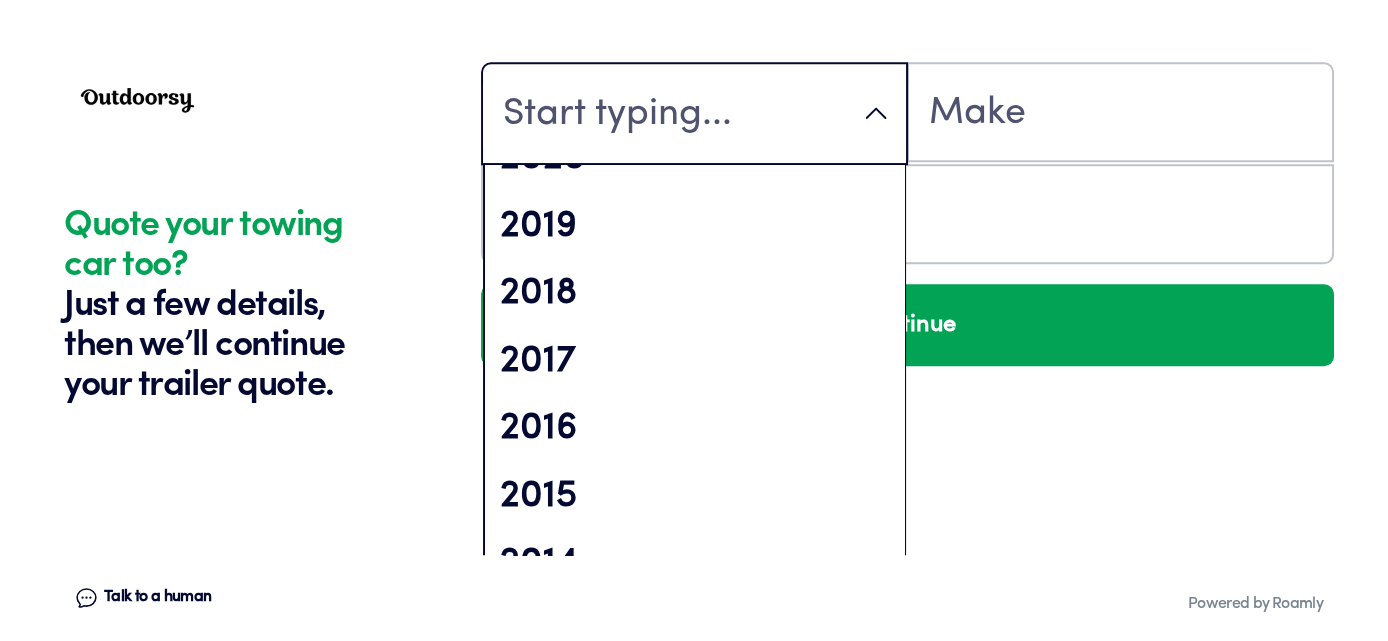 click on "Powered by Roamly" at bounding box center [674, 604] 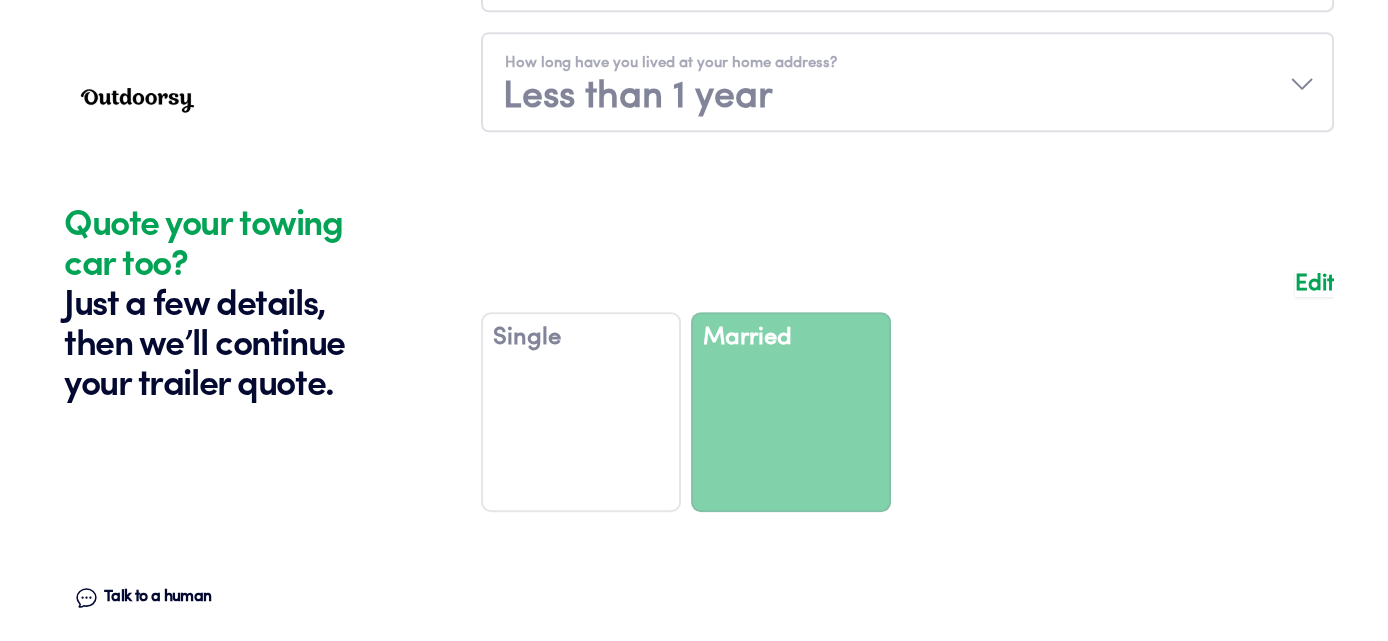 scroll, scrollTop: 2219, scrollLeft: 0, axis: vertical 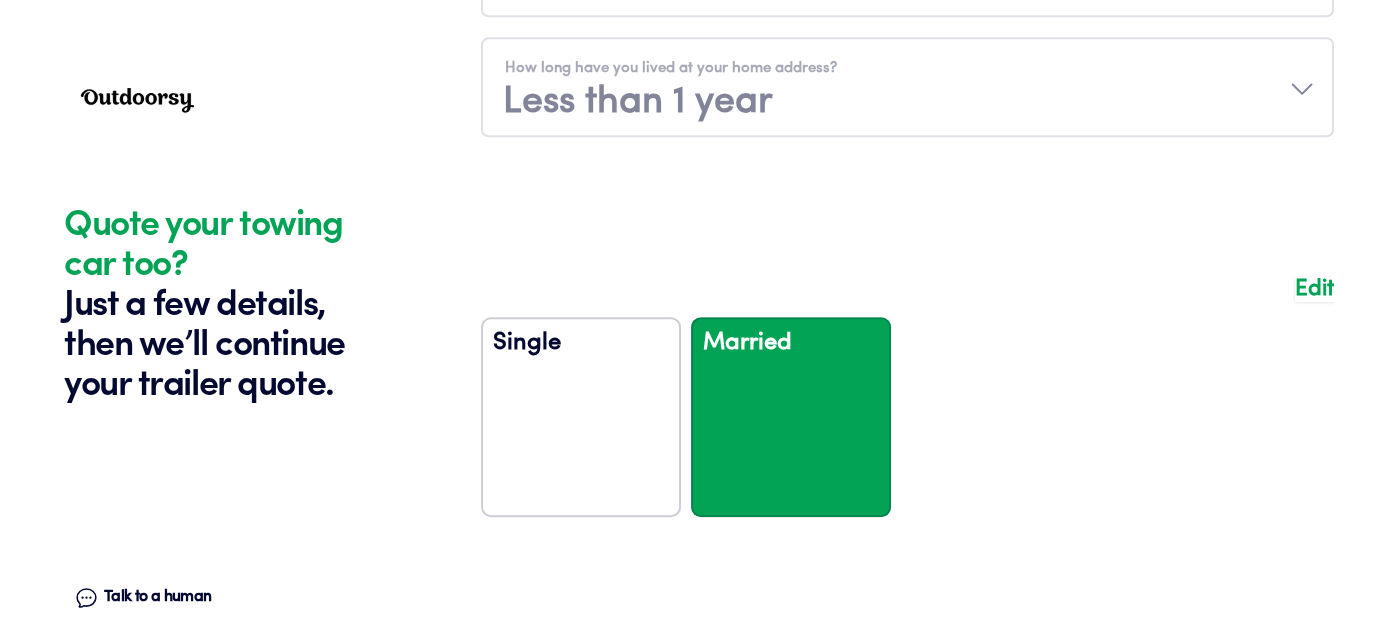 click at bounding box center (907, 412) 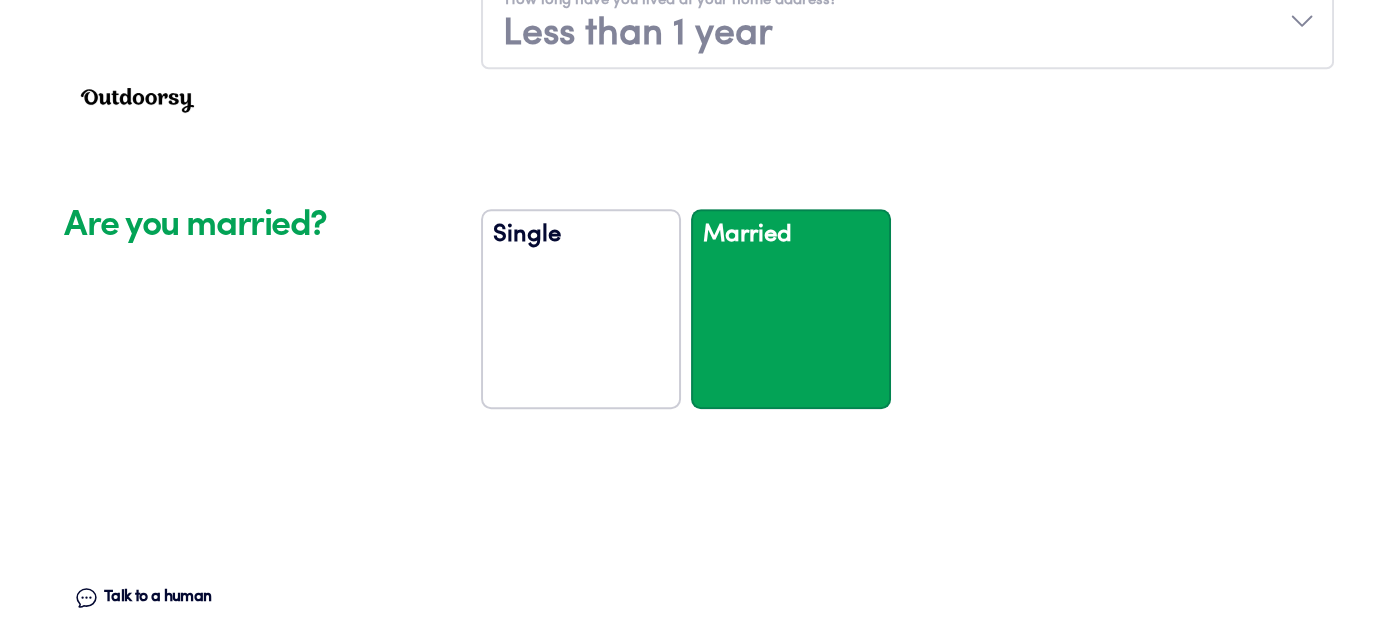 scroll, scrollTop: 2353, scrollLeft: 0, axis: vertical 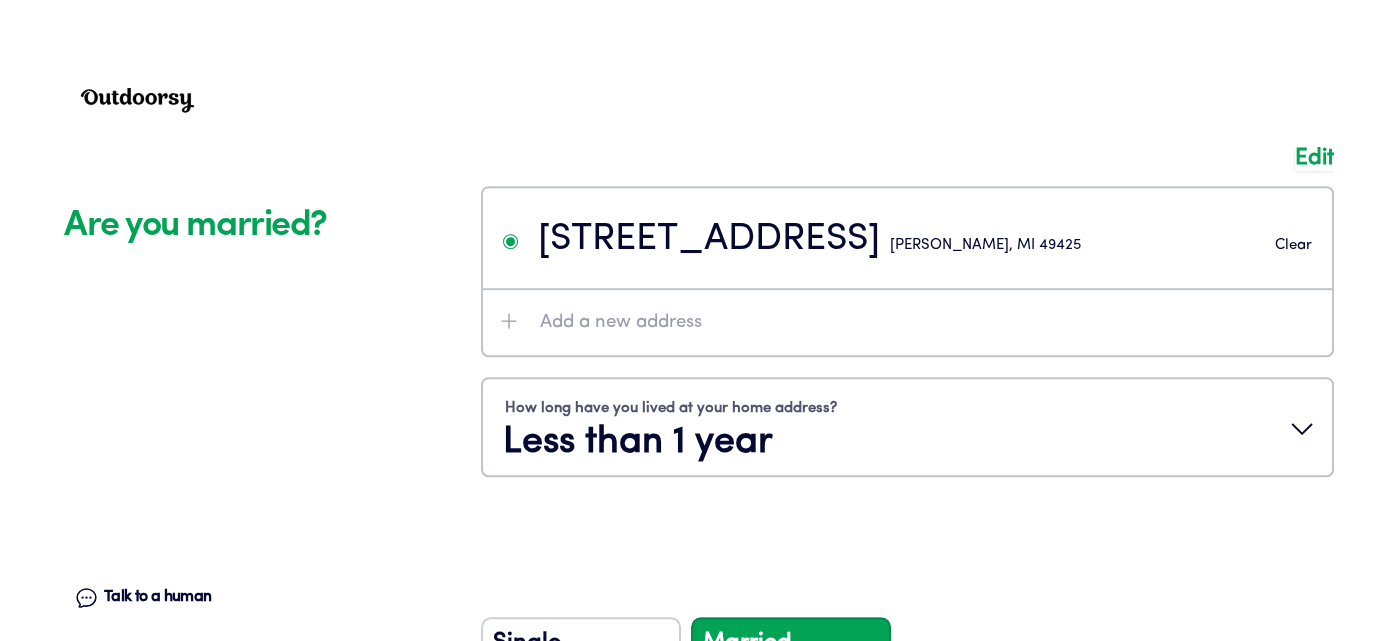 click at bounding box center (907, 321) 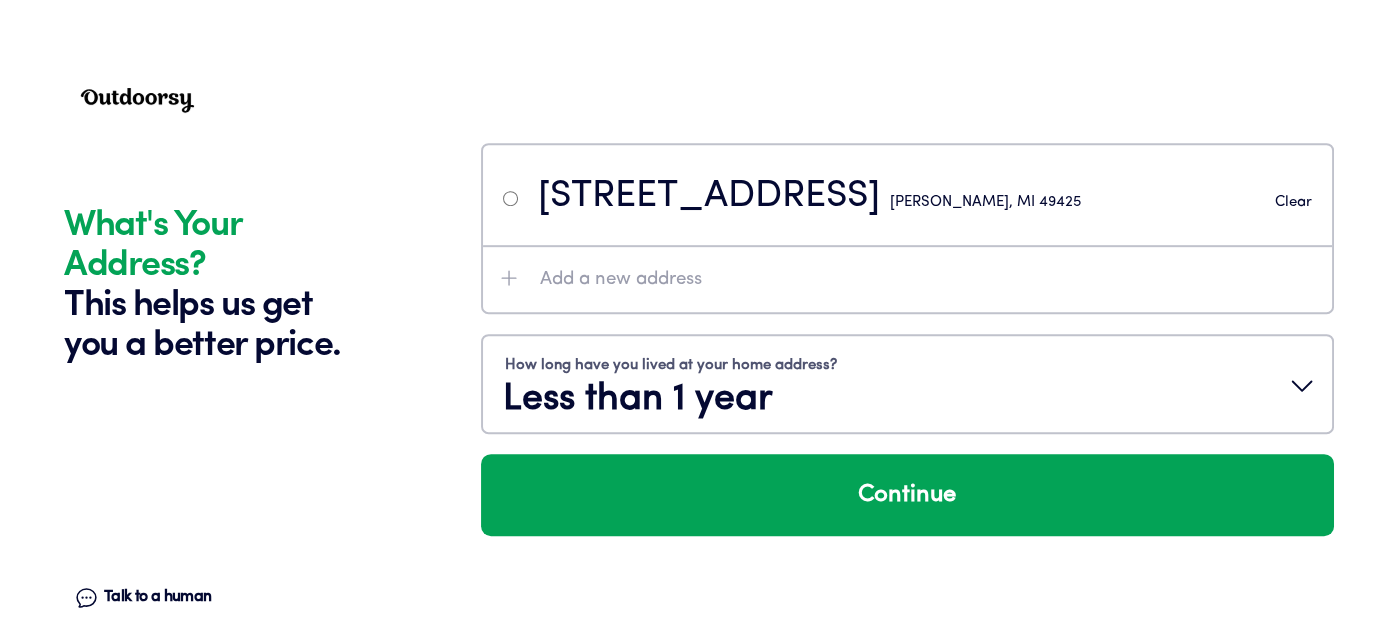 scroll, scrollTop: 1884, scrollLeft: 0, axis: vertical 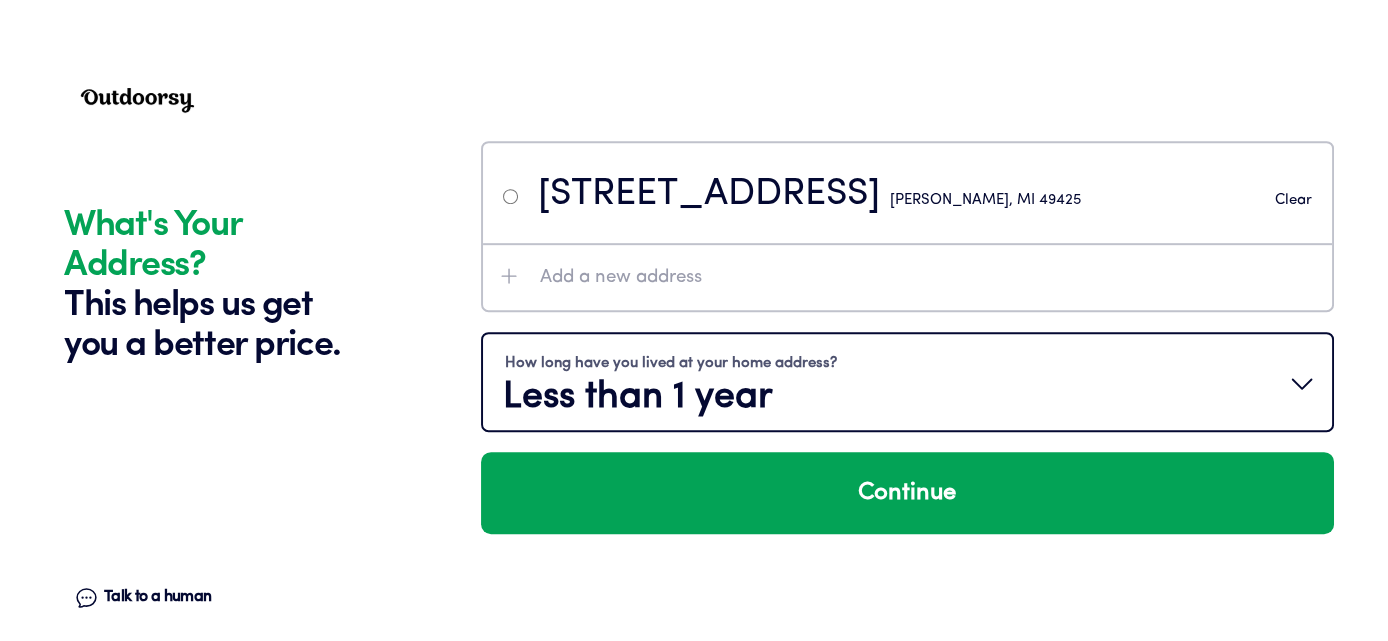 click on "How long have you lived at your home address? Less than 1 year" at bounding box center [907, 384] 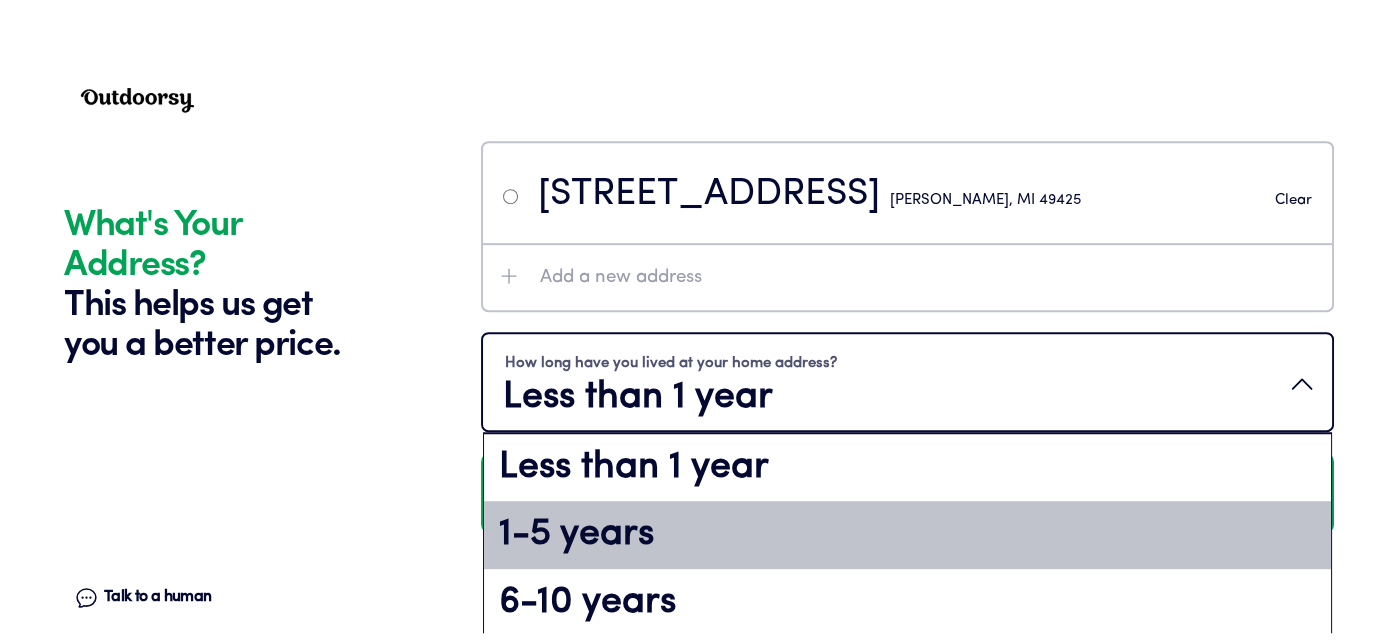 click on "1-5 years" at bounding box center [907, 535] 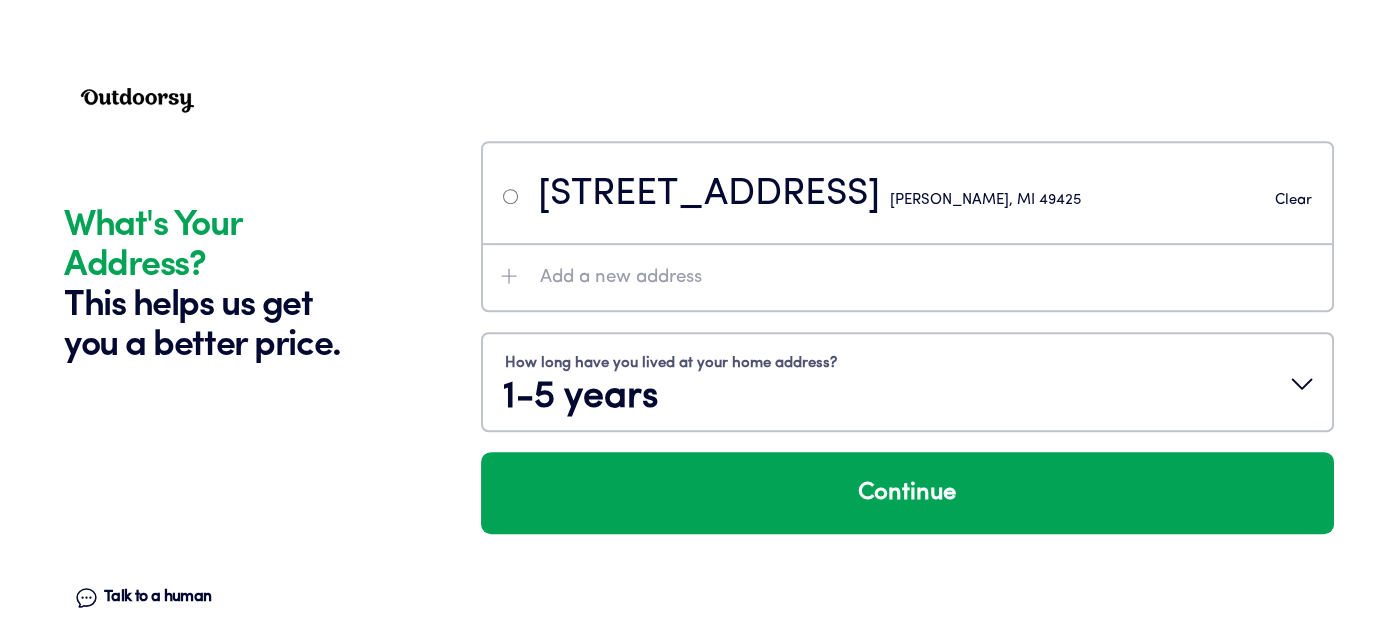 click on "Continue" at bounding box center (907, 493) 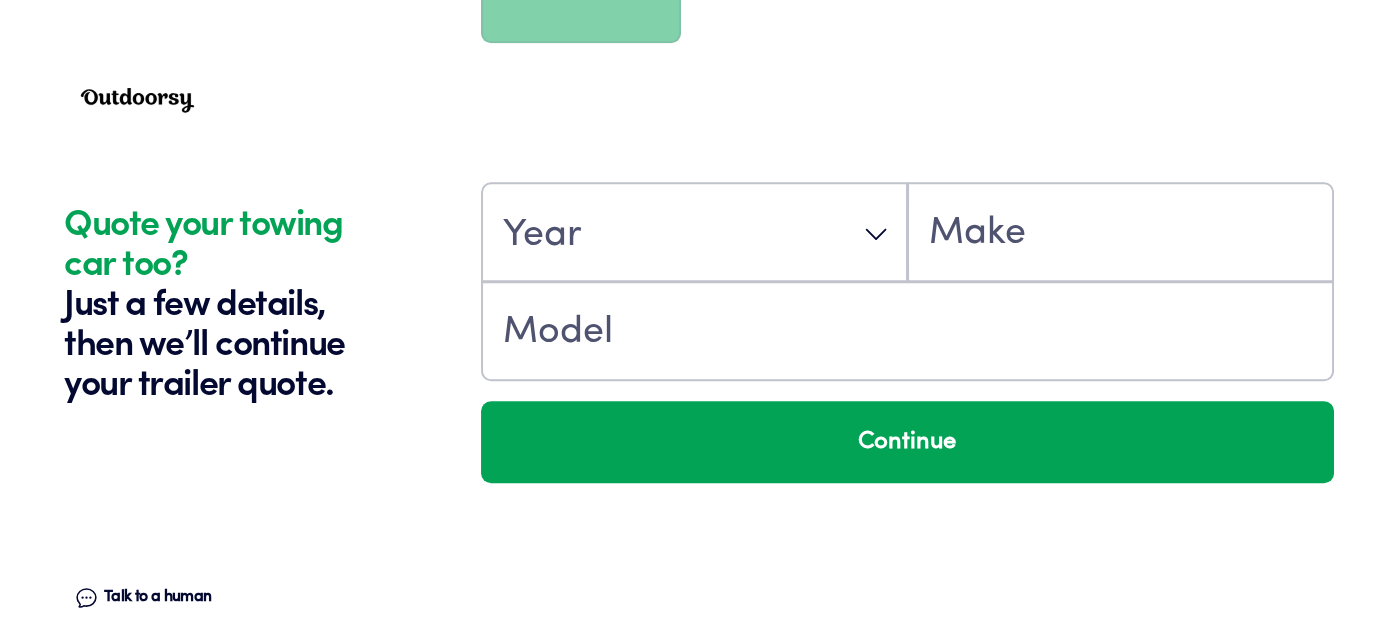 scroll, scrollTop: 3333, scrollLeft: 0, axis: vertical 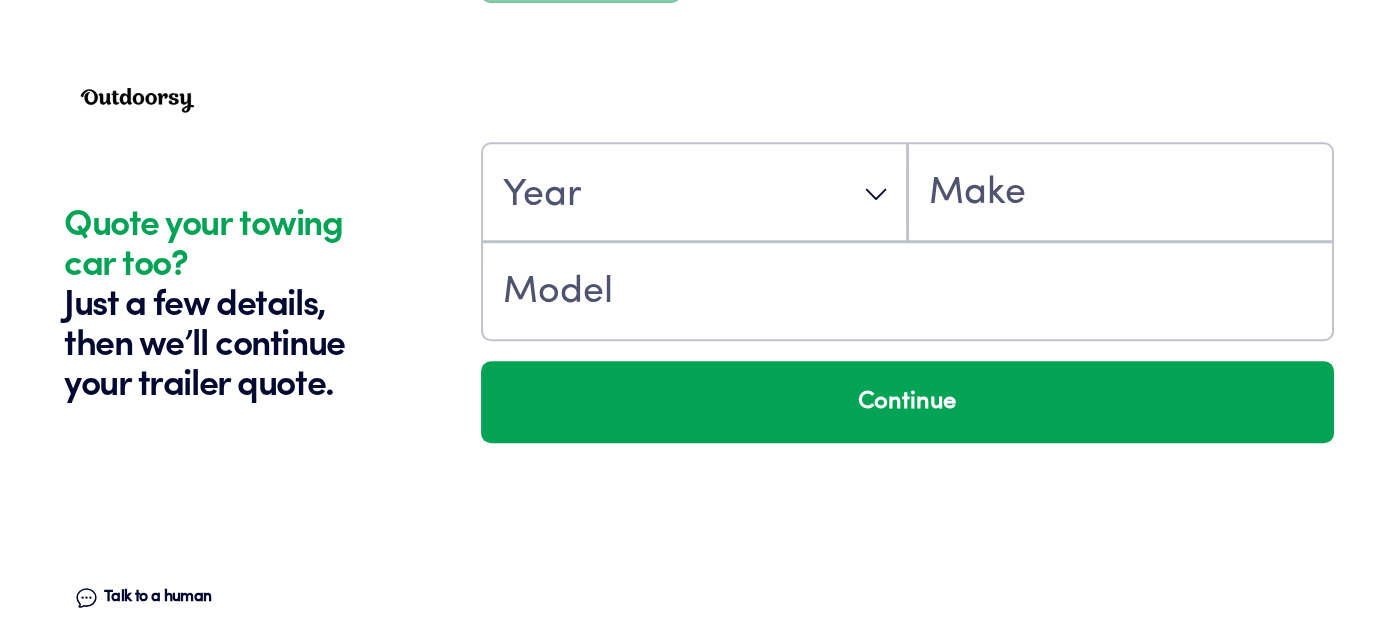 click on "Year Continue" at bounding box center (907, 379) 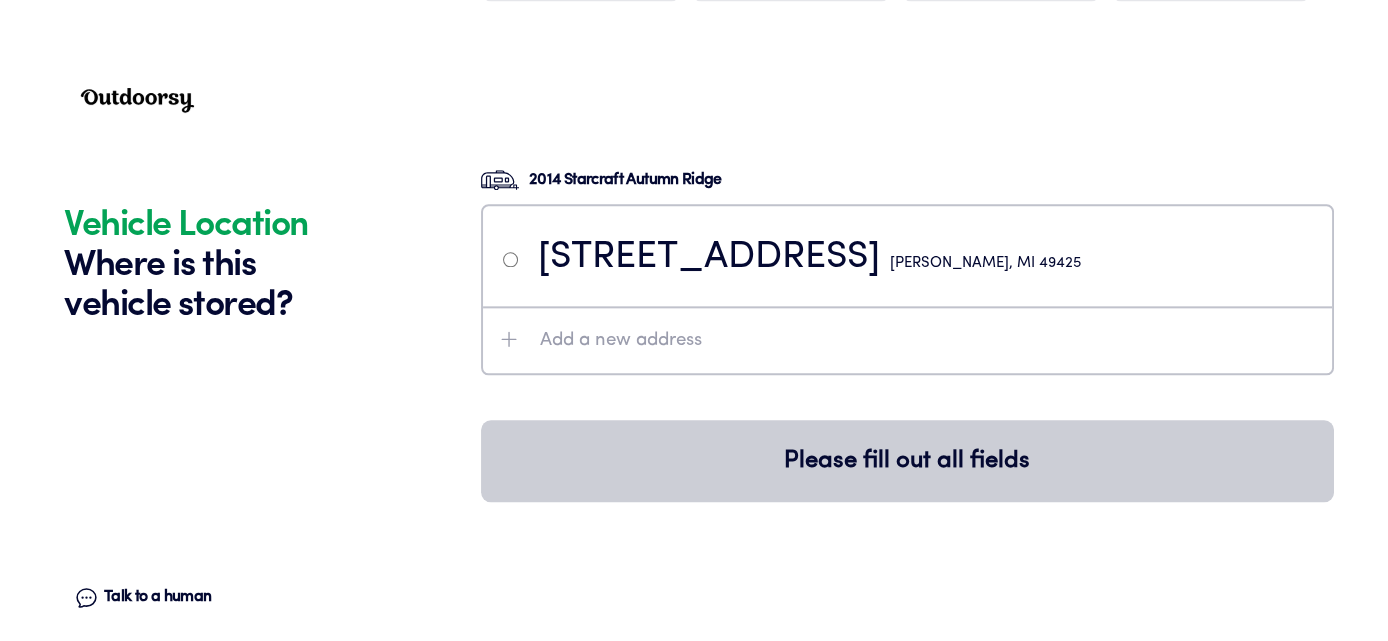 scroll, scrollTop: 4102, scrollLeft: 0, axis: vertical 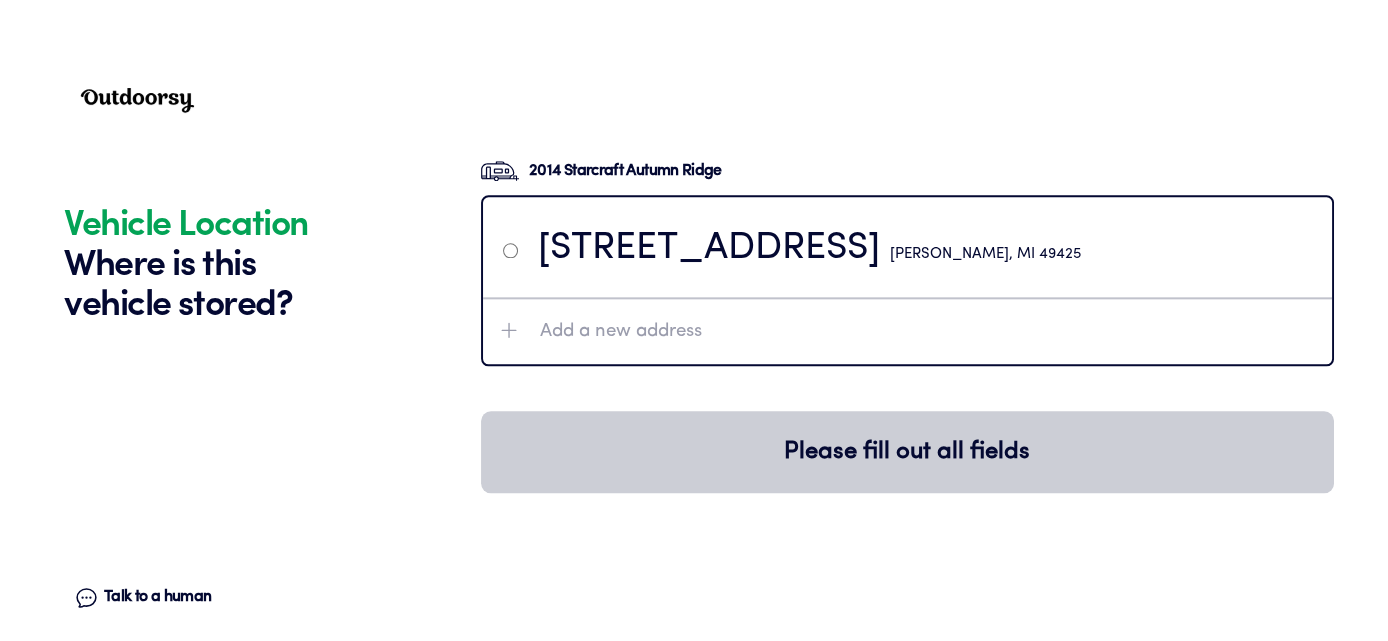 click at bounding box center (510, 250) 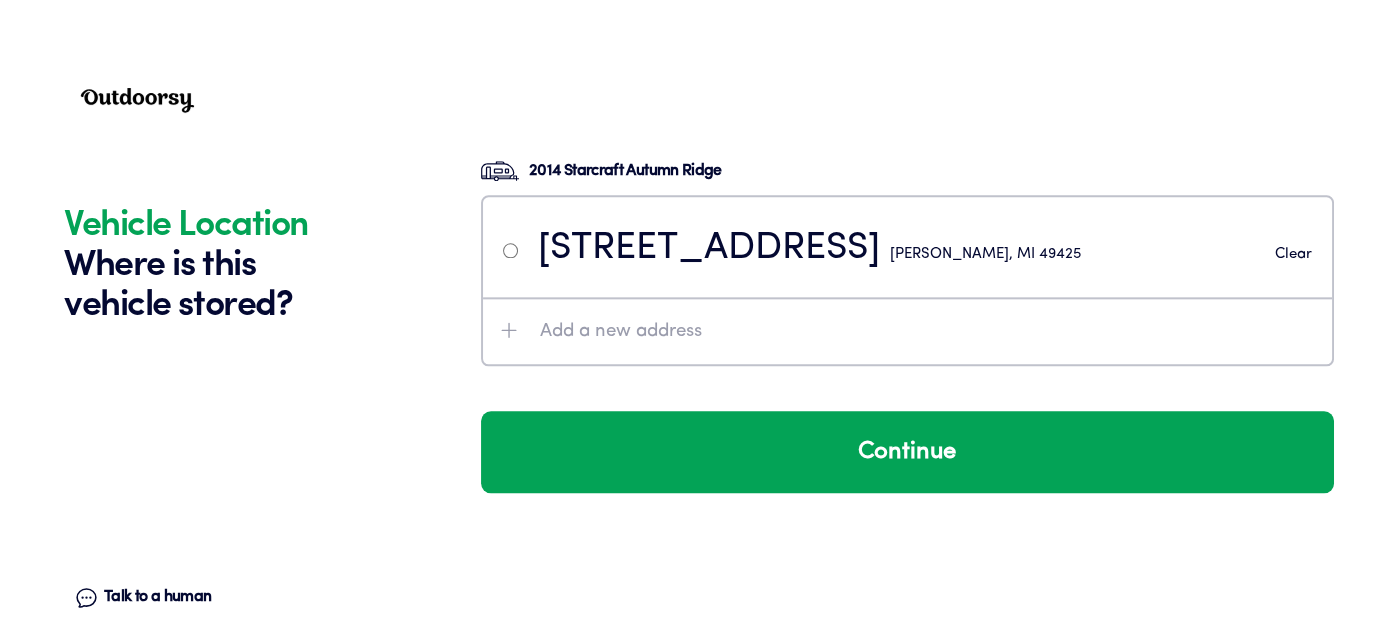 click on "Continue" at bounding box center (907, 452) 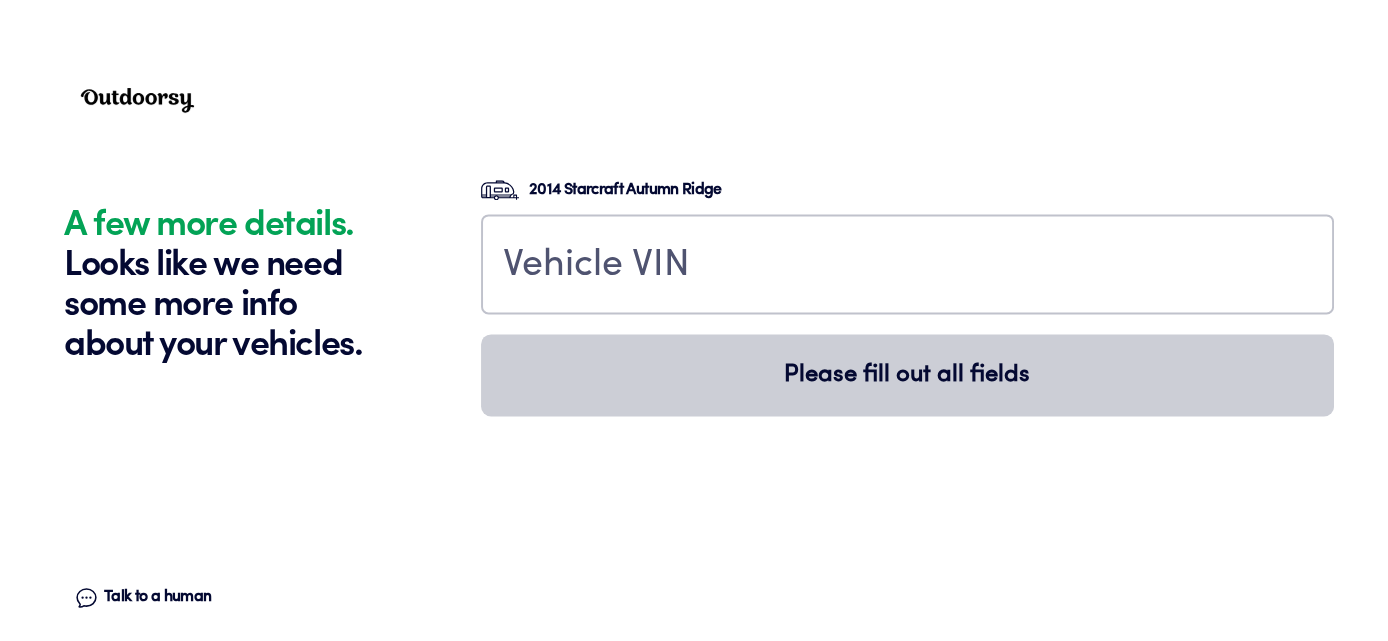 scroll, scrollTop: 4539, scrollLeft: 0, axis: vertical 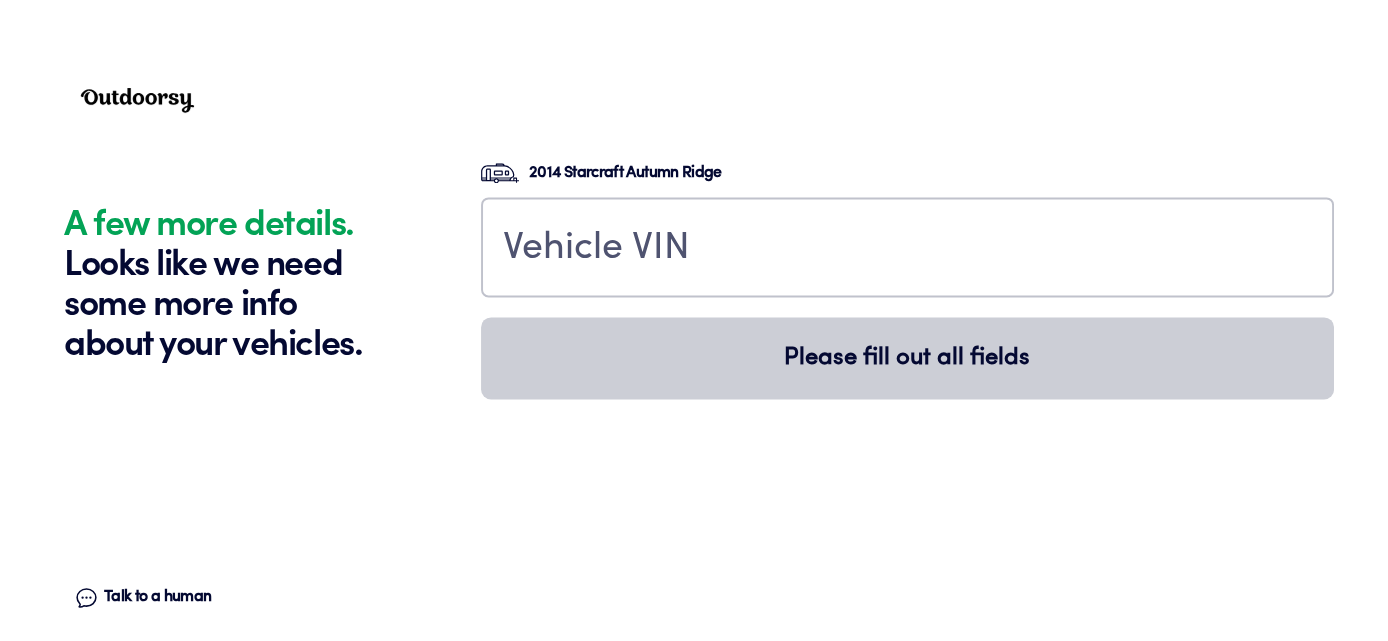 click at bounding box center (907, 247) 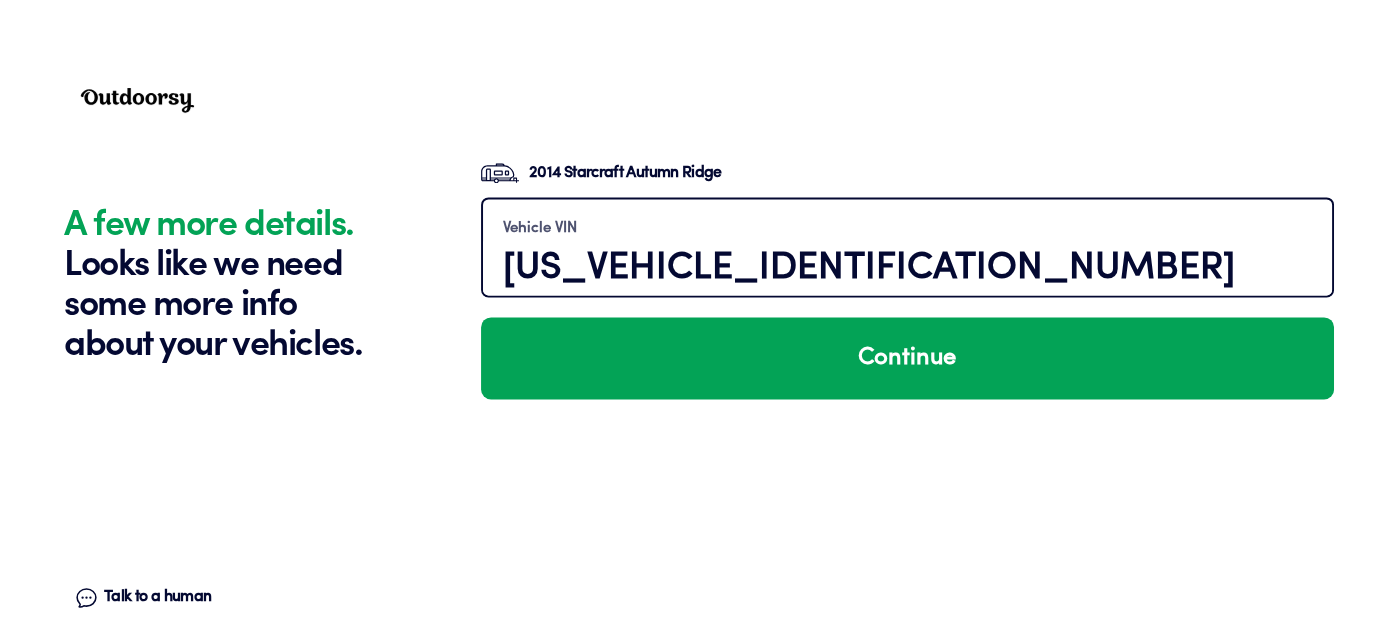 type on "[US_VEHICLE_IDENTIFICATION_NUMBER]" 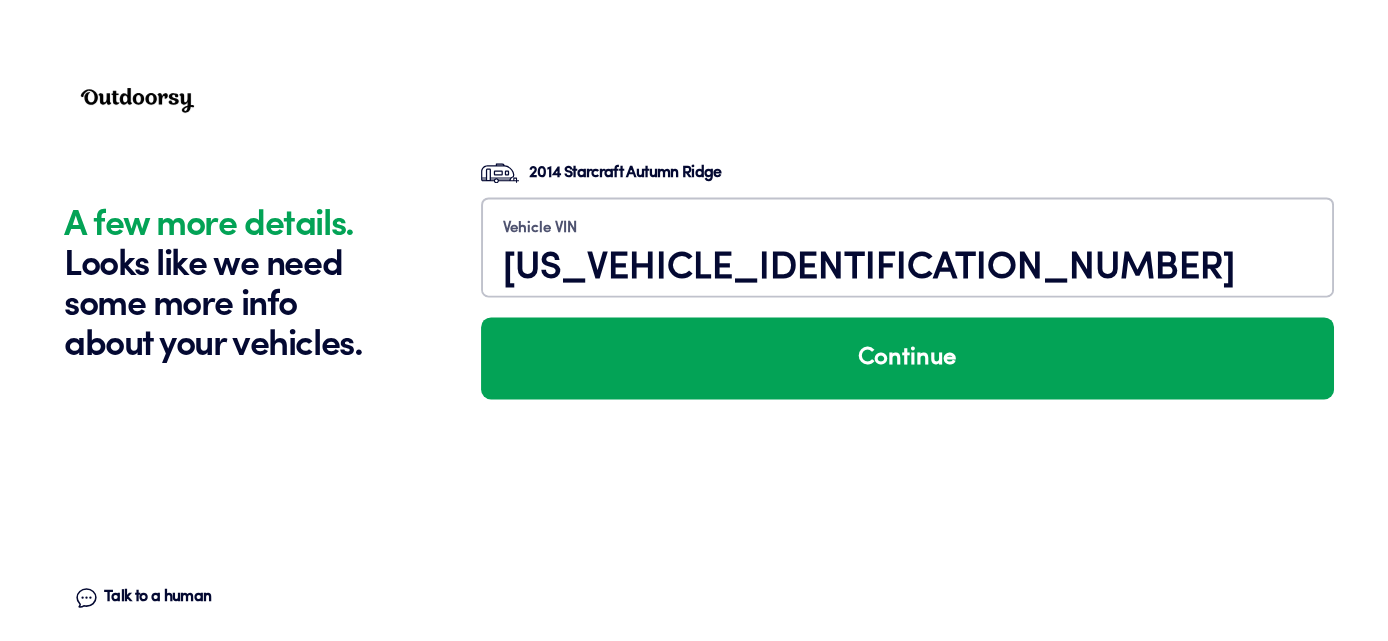 click on "Continue" at bounding box center (907, 358) 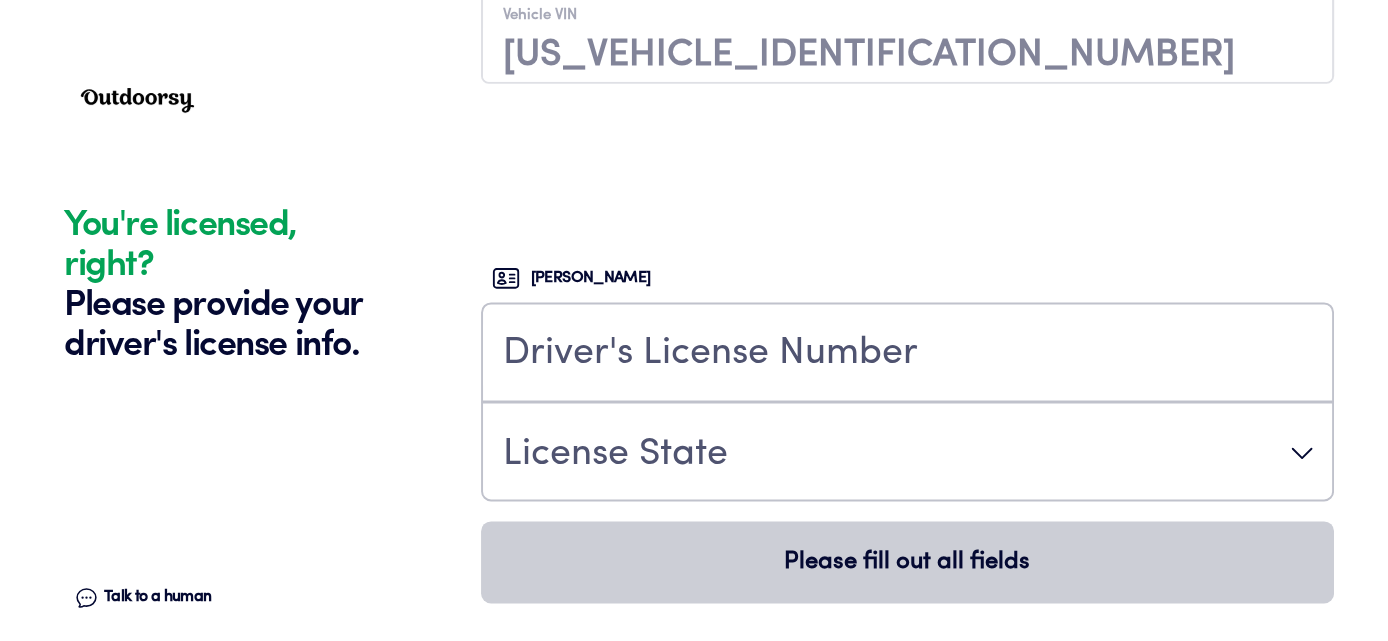 scroll, scrollTop: 4882, scrollLeft: 0, axis: vertical 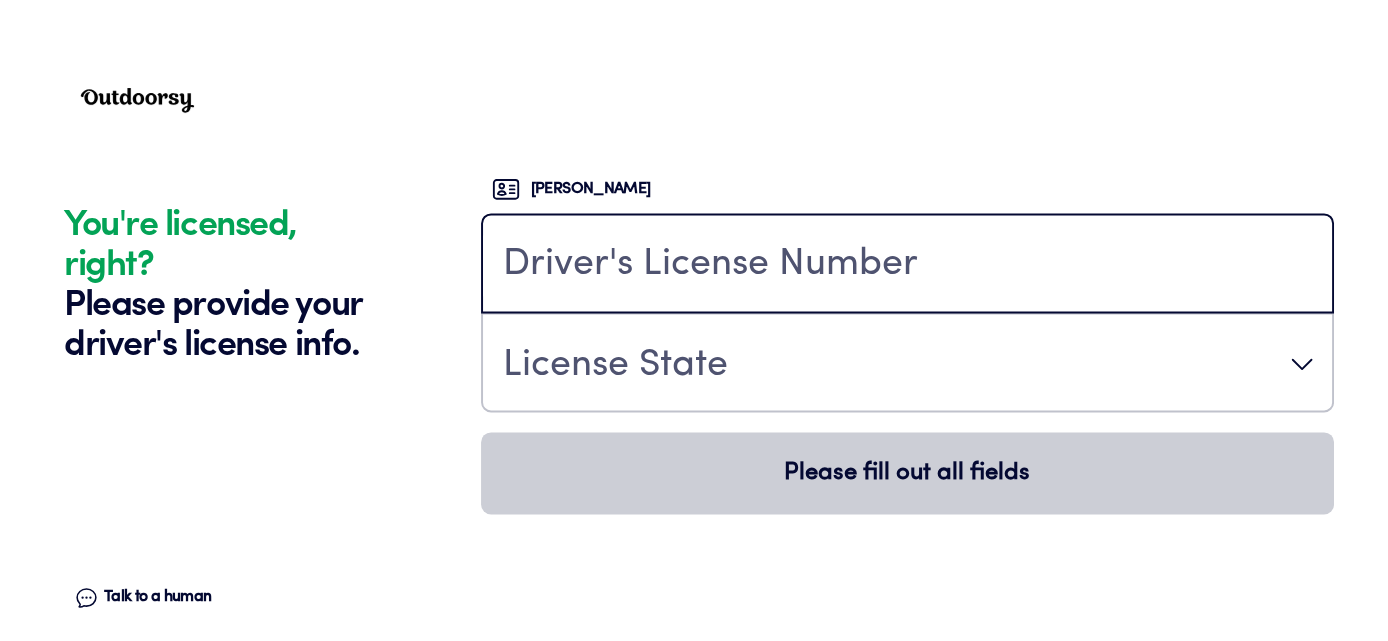 click at bounding box center (907, 265) 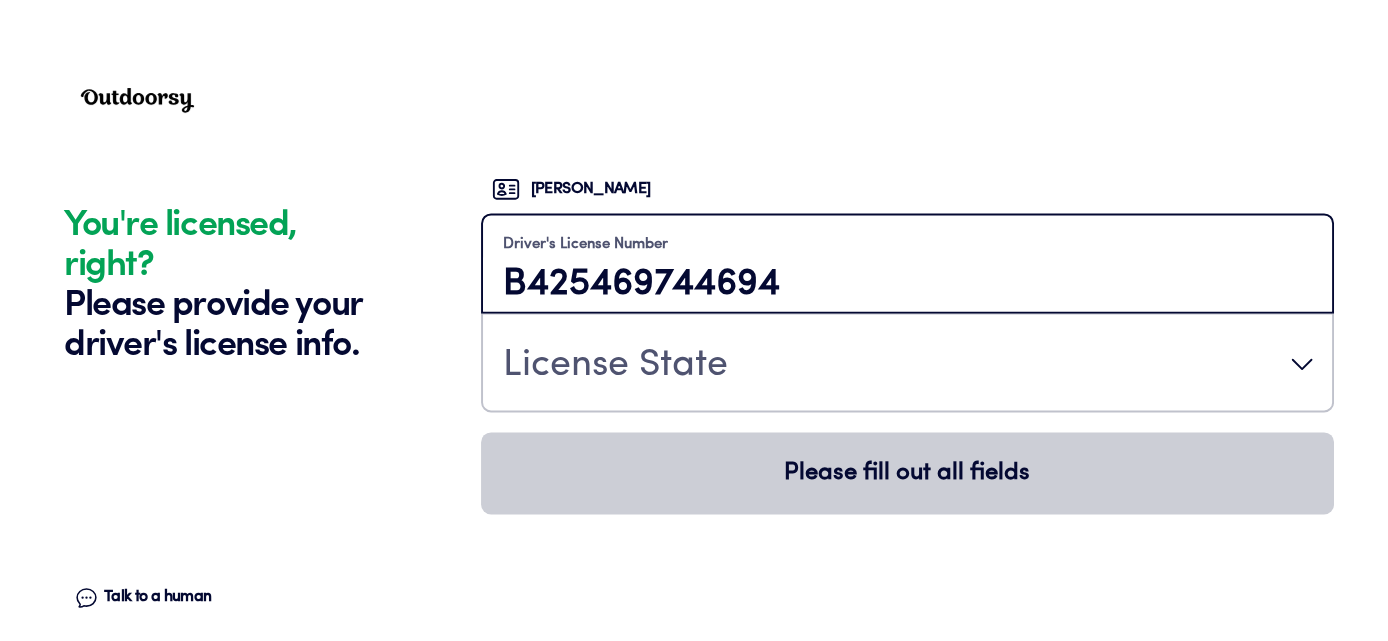 type on "B425469744694" 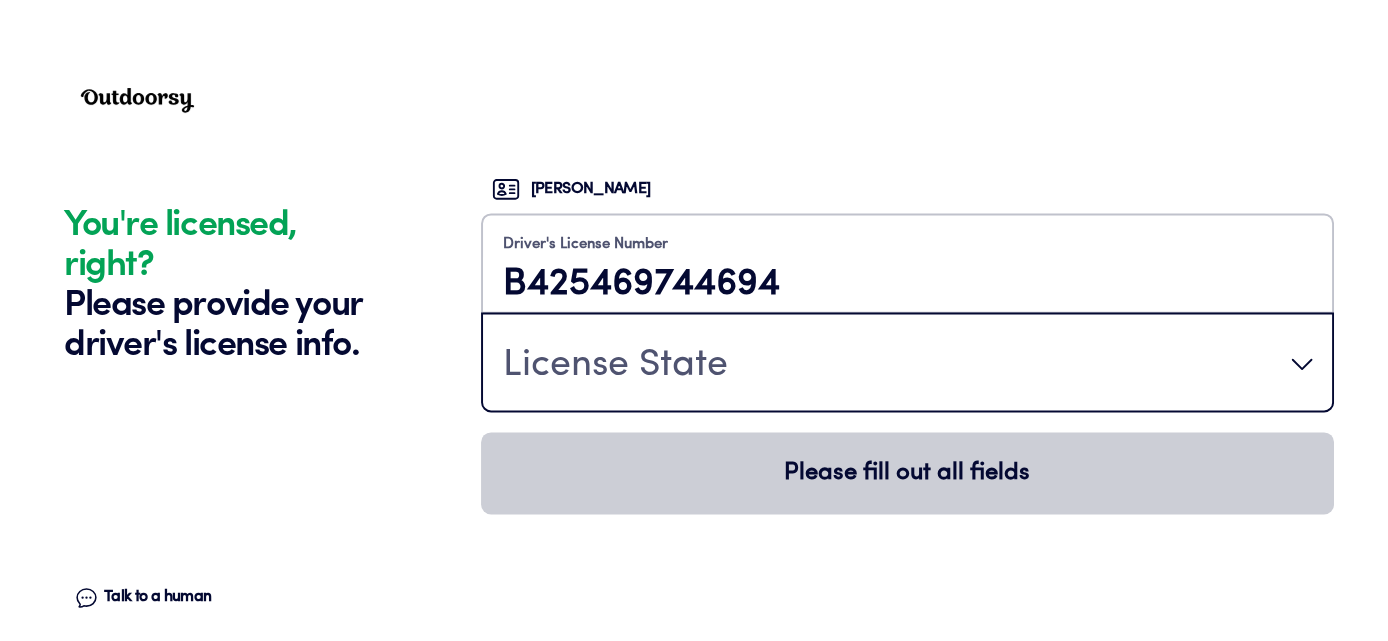 type 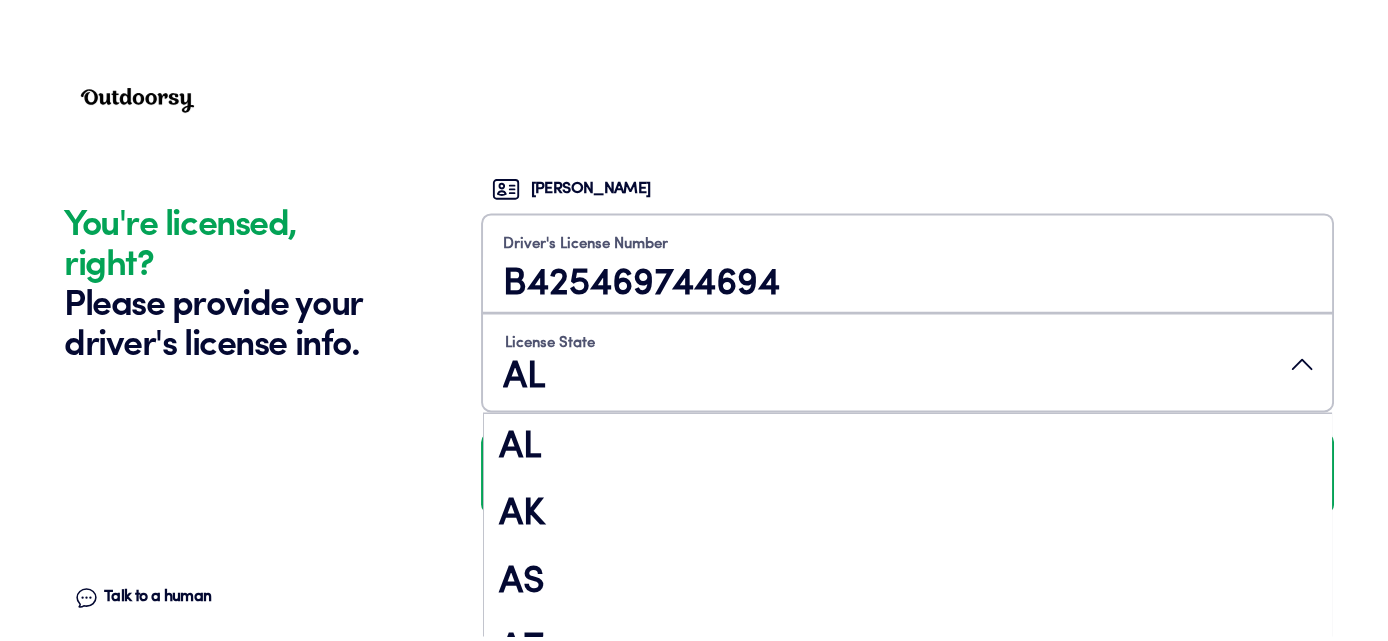 scroll, scrollTop: 1054, scrollLeft: 0, axis: vertical 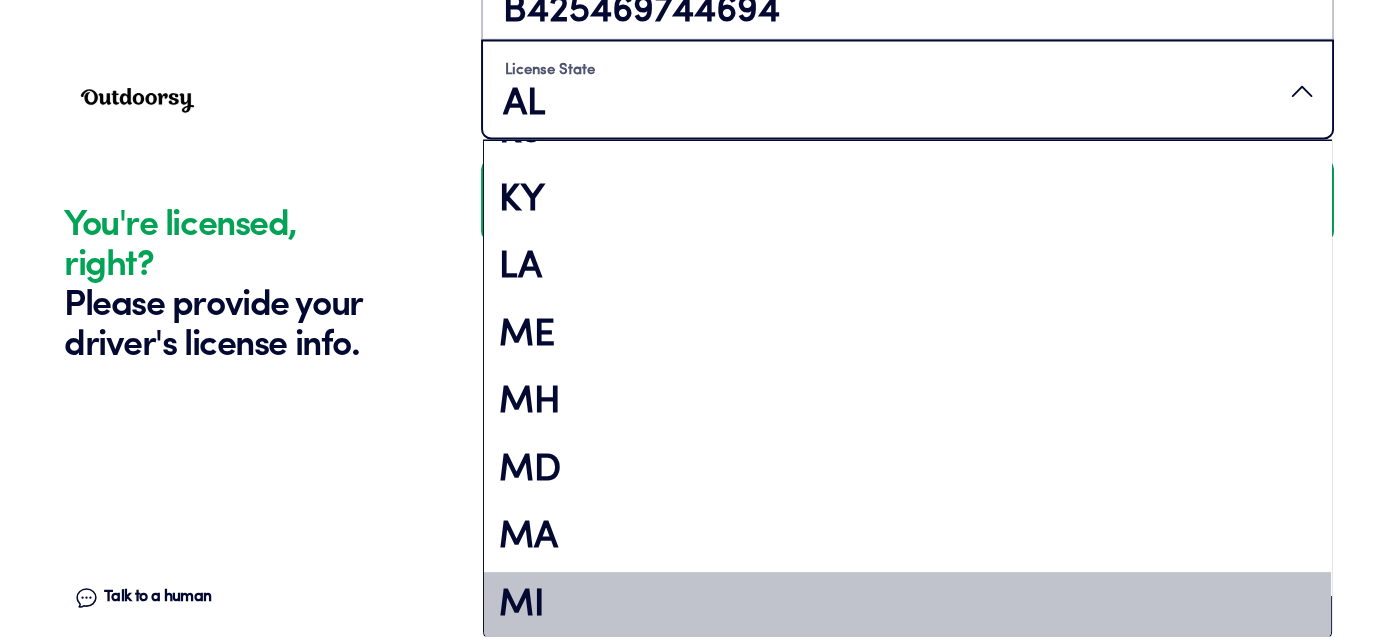 click on "MI" at bounding box center [907, 606] 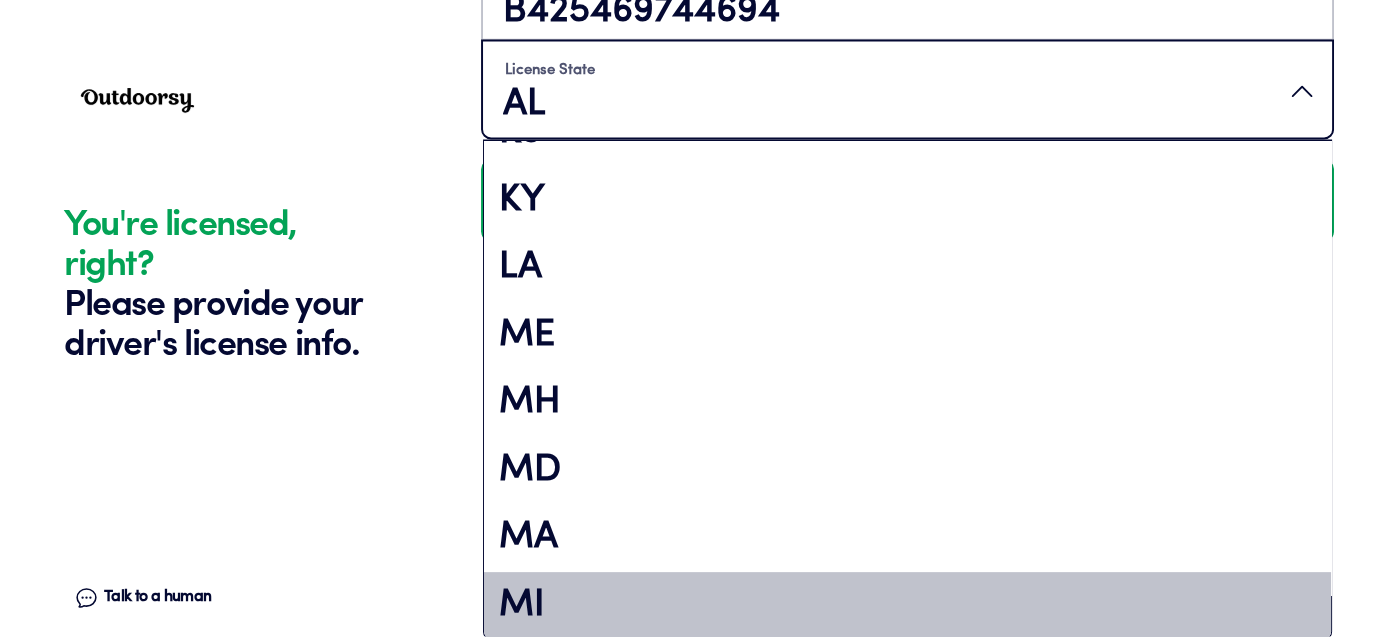 scroll, scrollTop: 0, scrollLeft: 0, axis: both 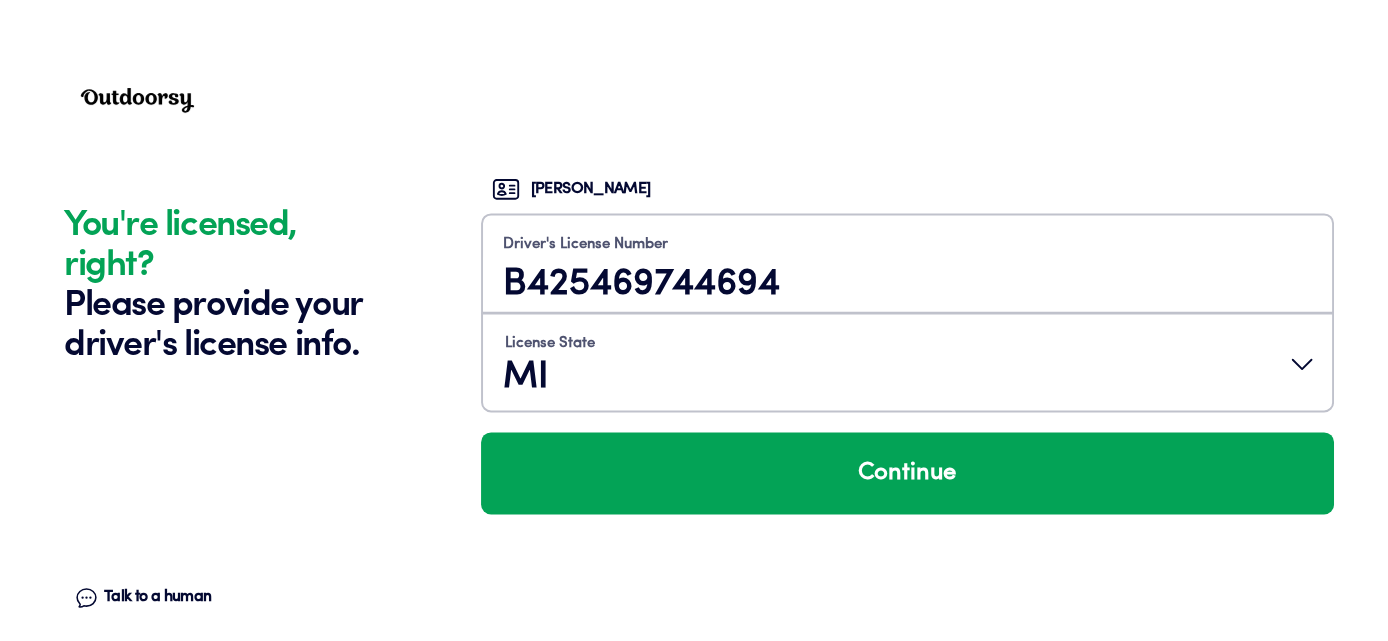click on "Continue" at bounding box center [907, 473] 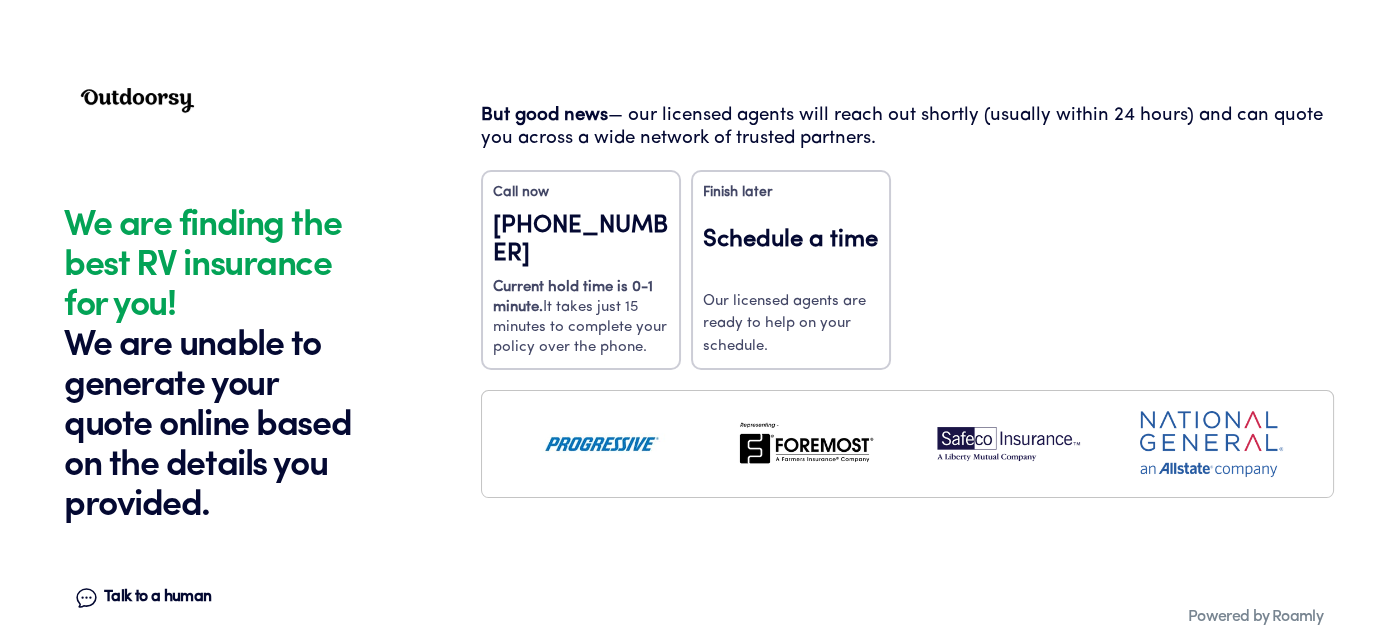 scroll, scrollTop: 0, scrollLeft: 0, axis: both 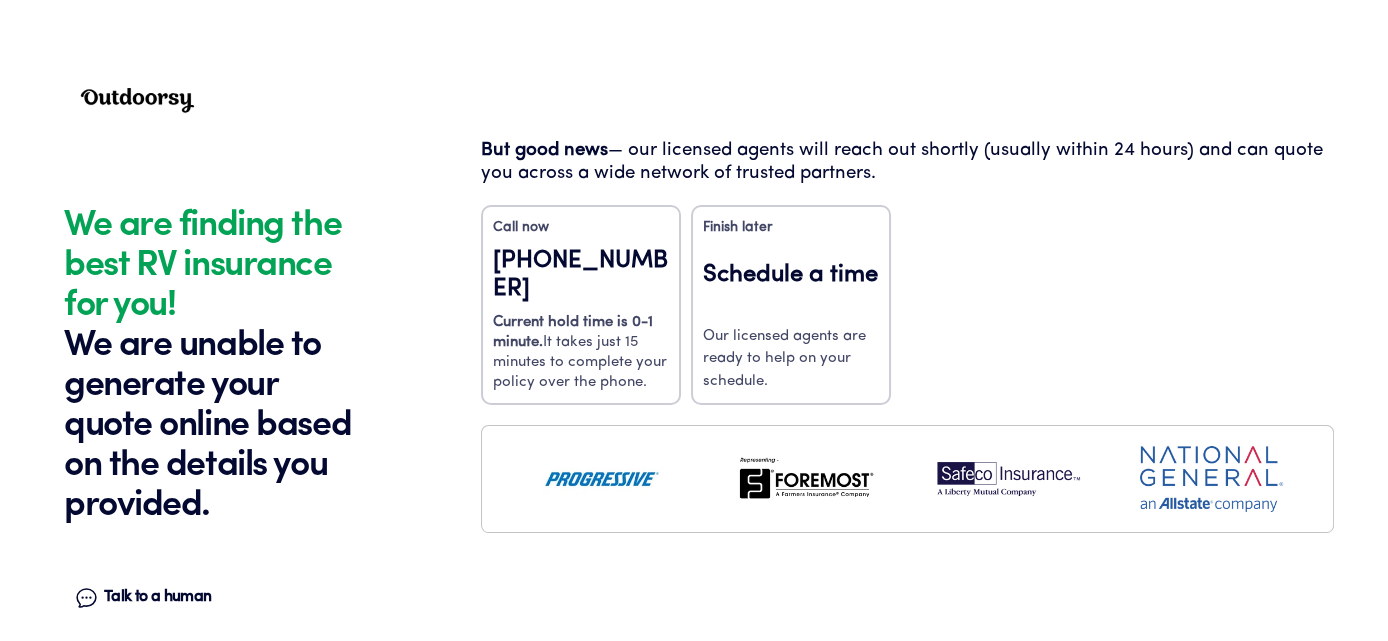 click on "Talk to a human" at bounding box center (157, 597) 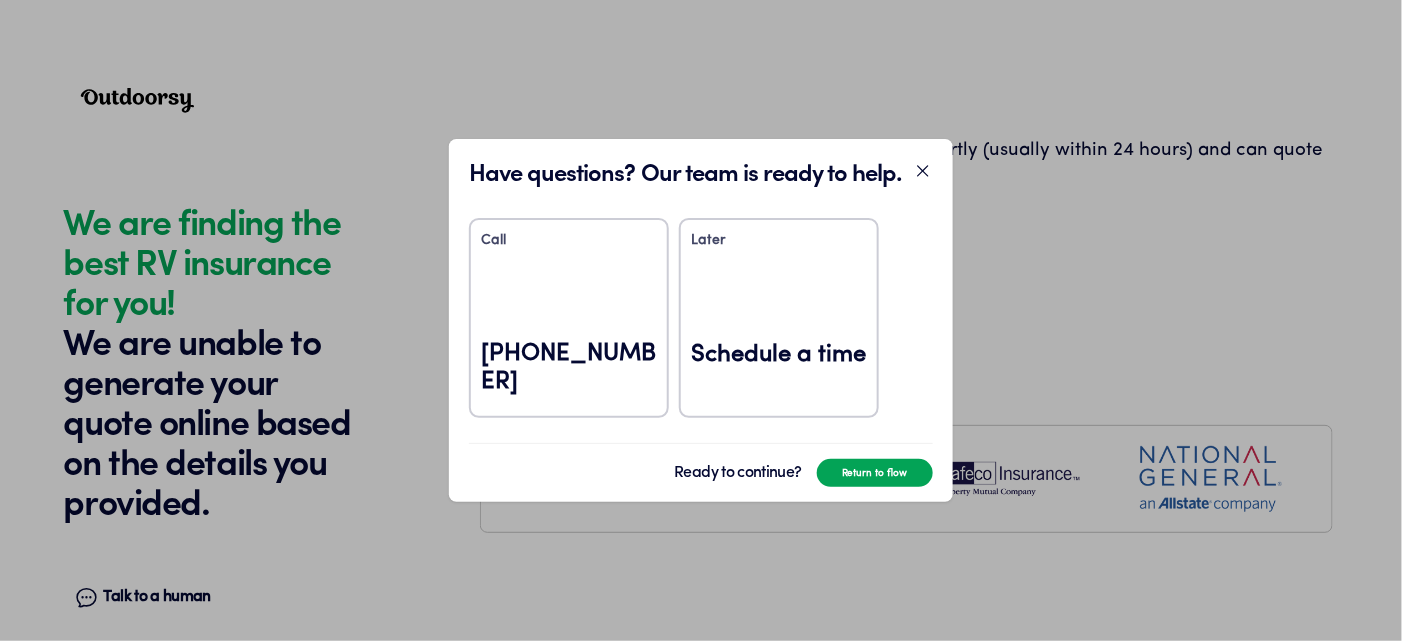 click 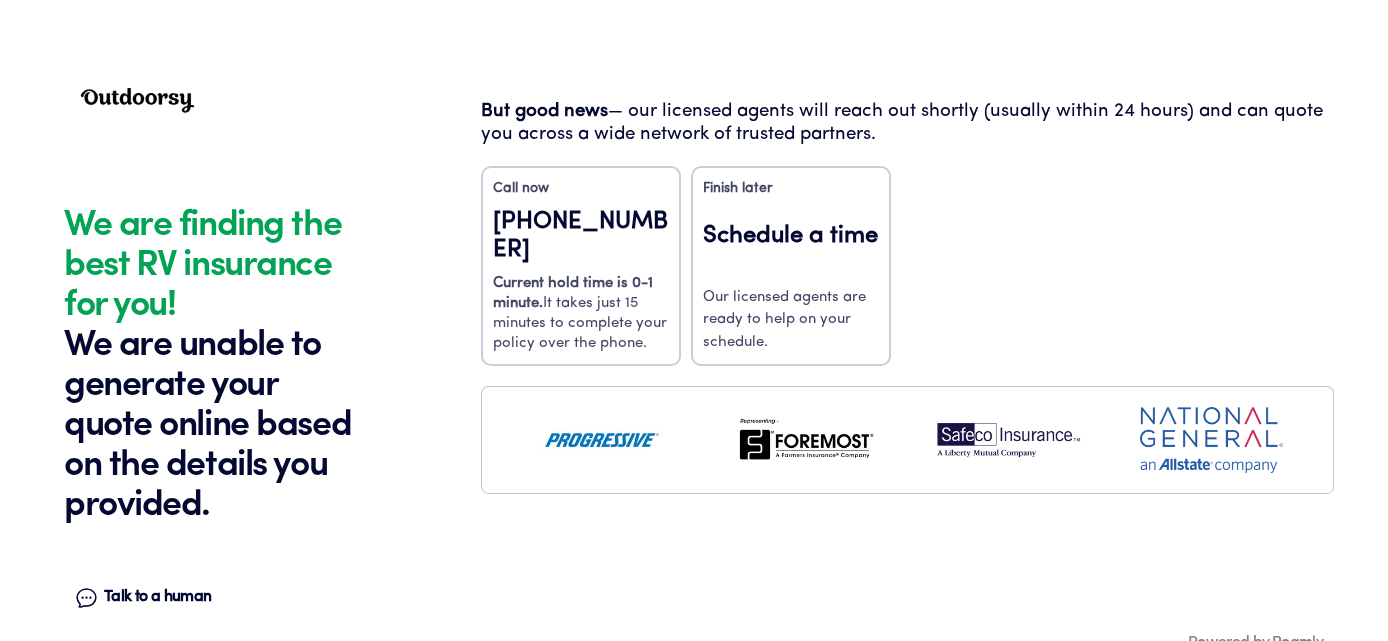 scroll, scrollTop: 0, scrollLeft: 0, axis: both 